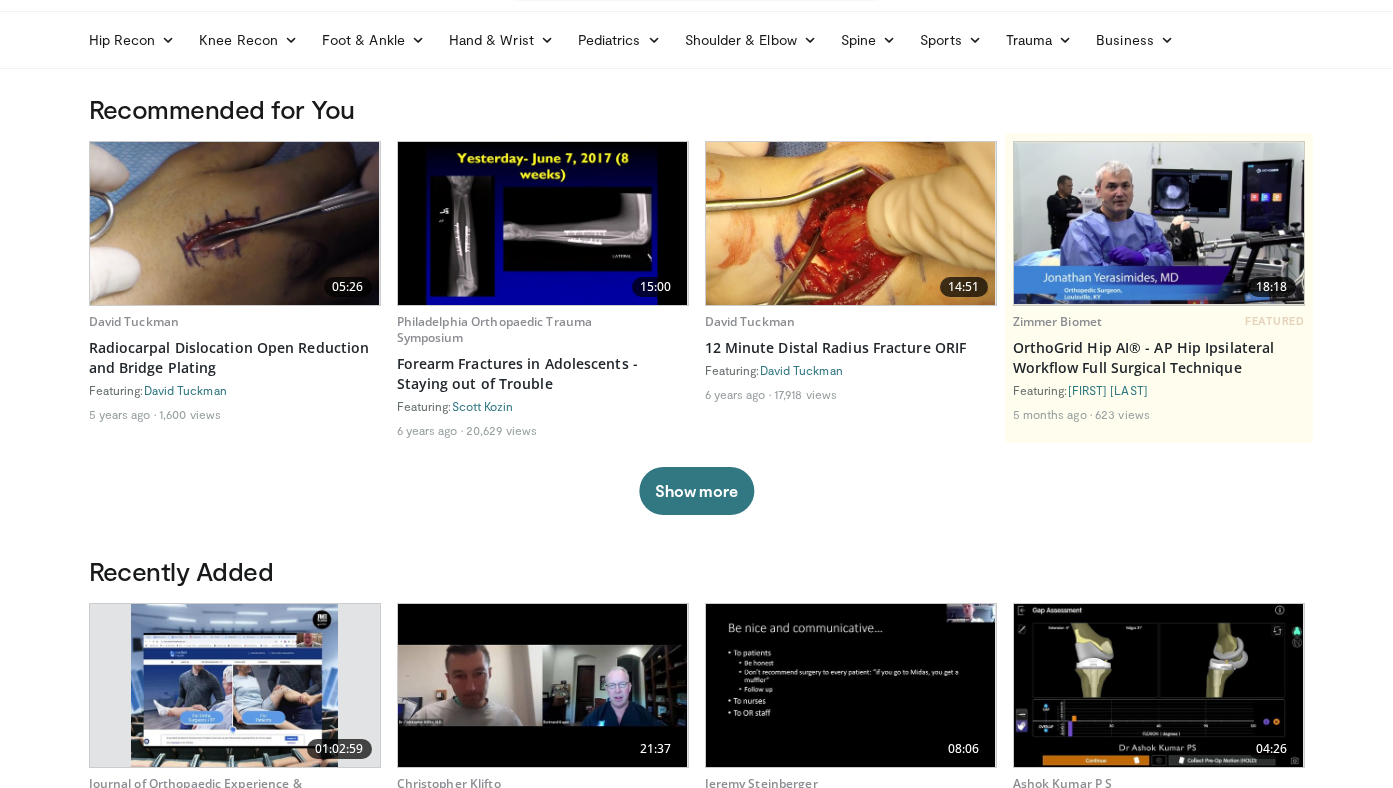 scroll, scrollTop: 0, scrollLeft: 0, axis: both 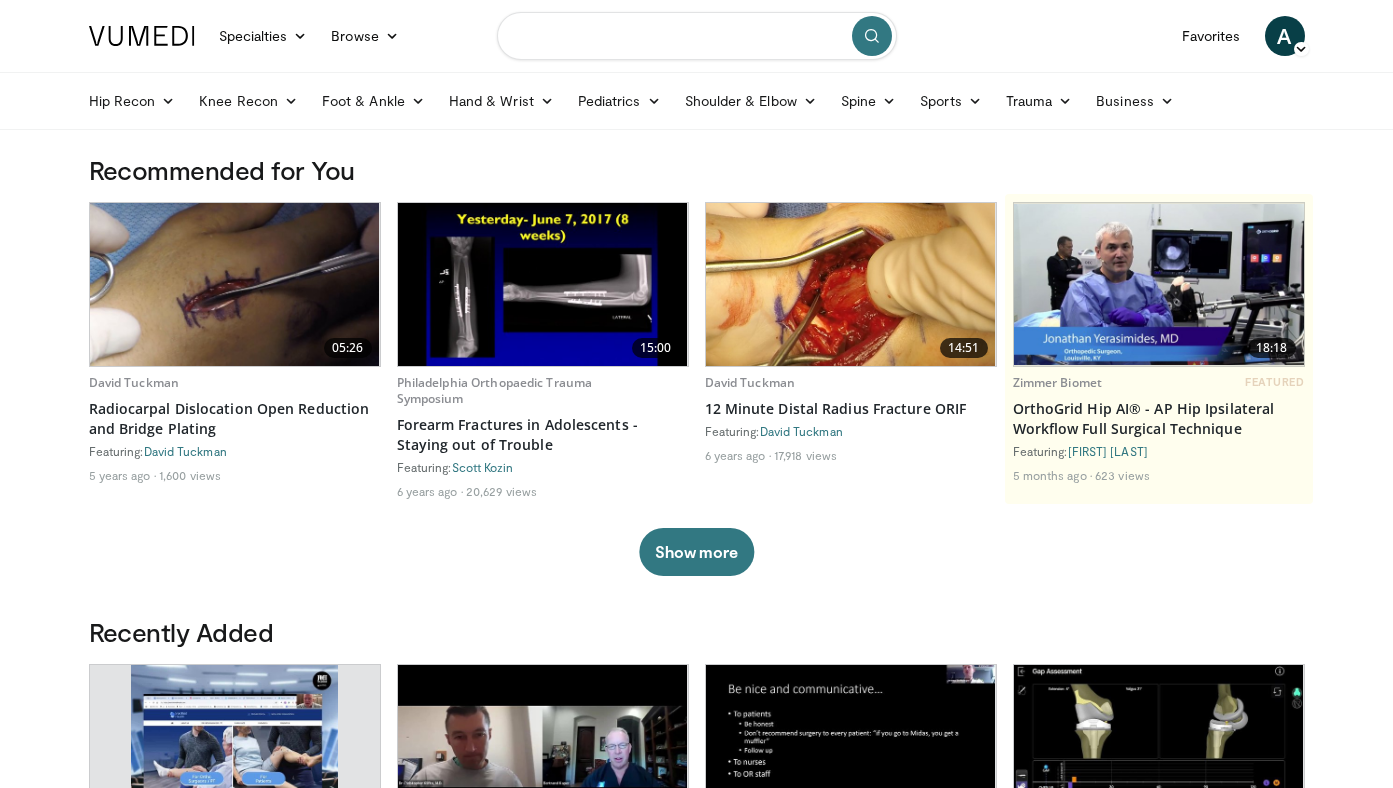 click at bounding box center [697, 36] 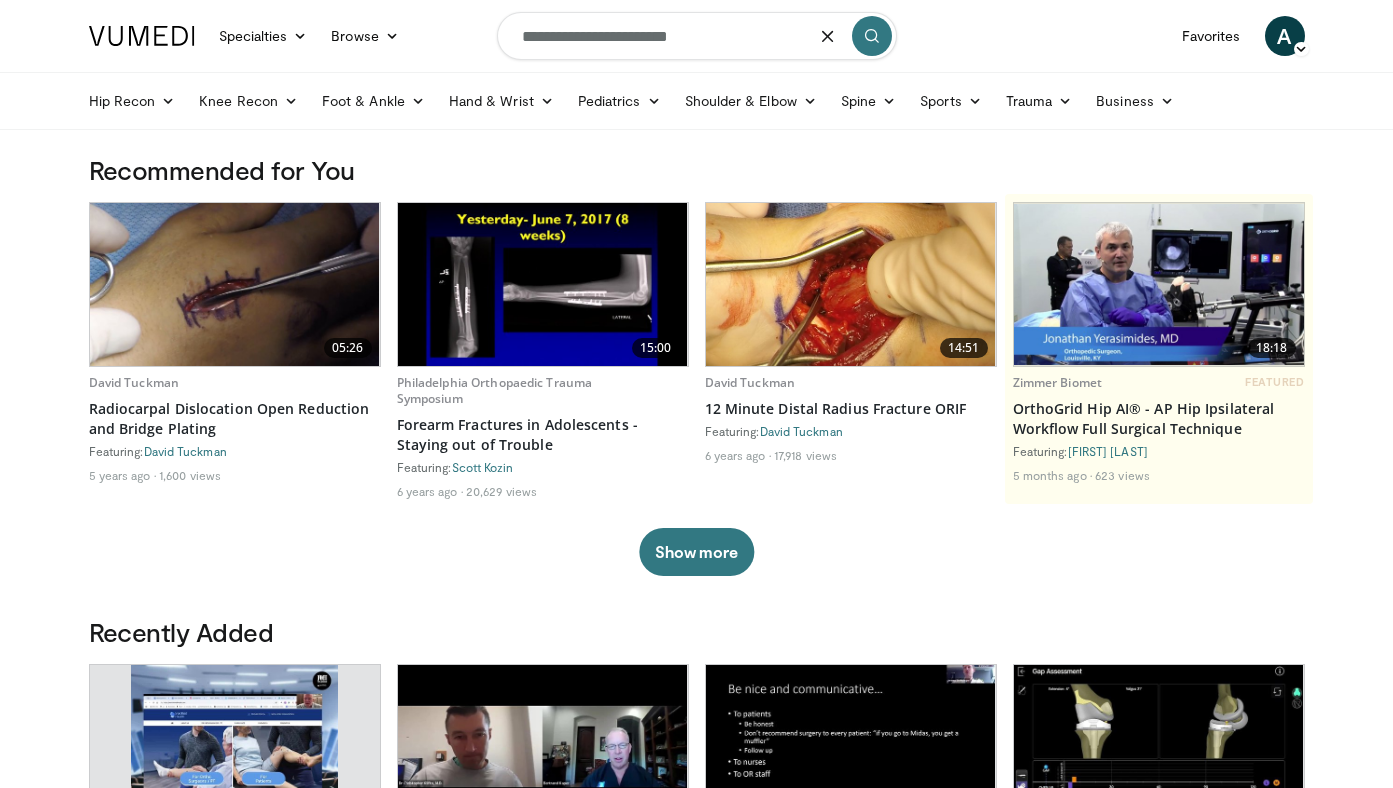 type on "**********" 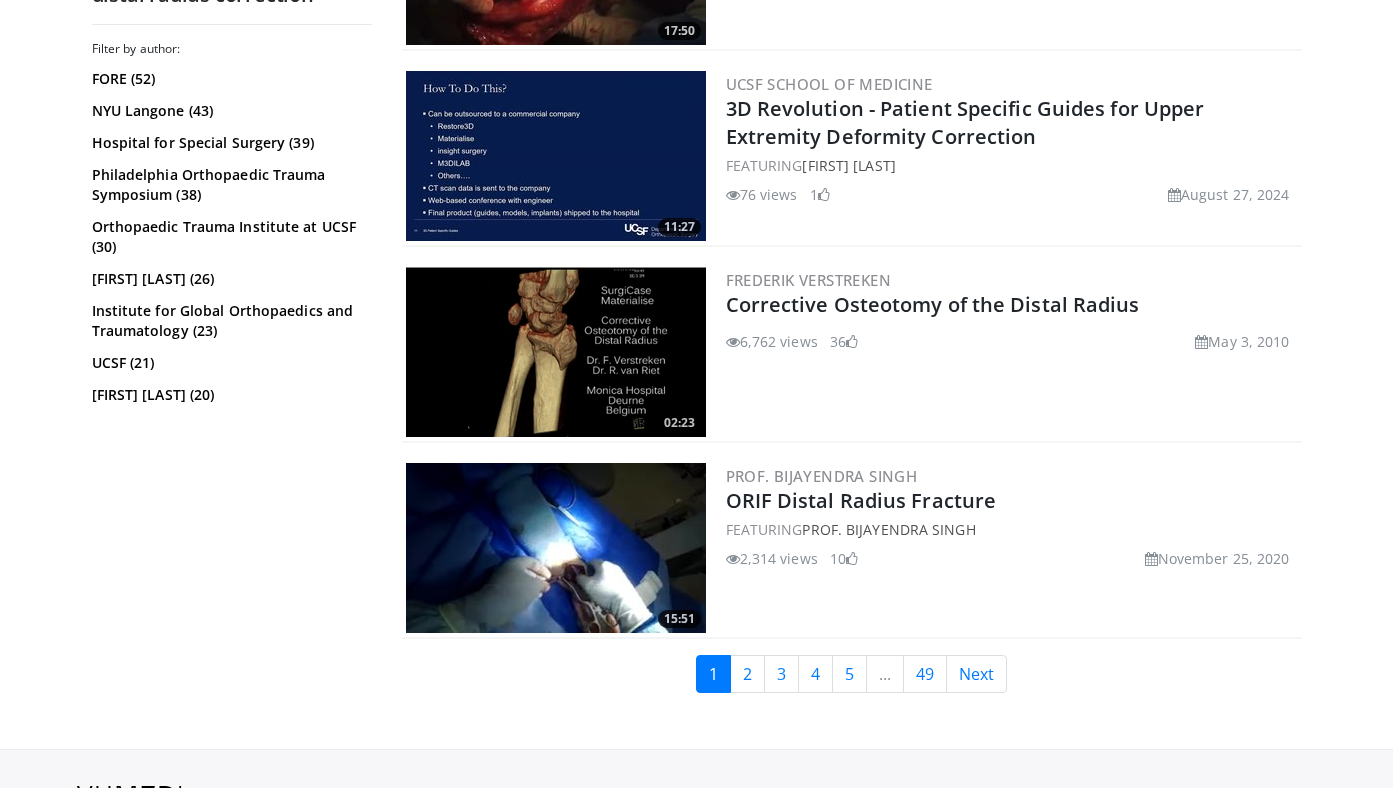 scroll, scrollTop: 4984, scrollLeft: 0, axis: vertical 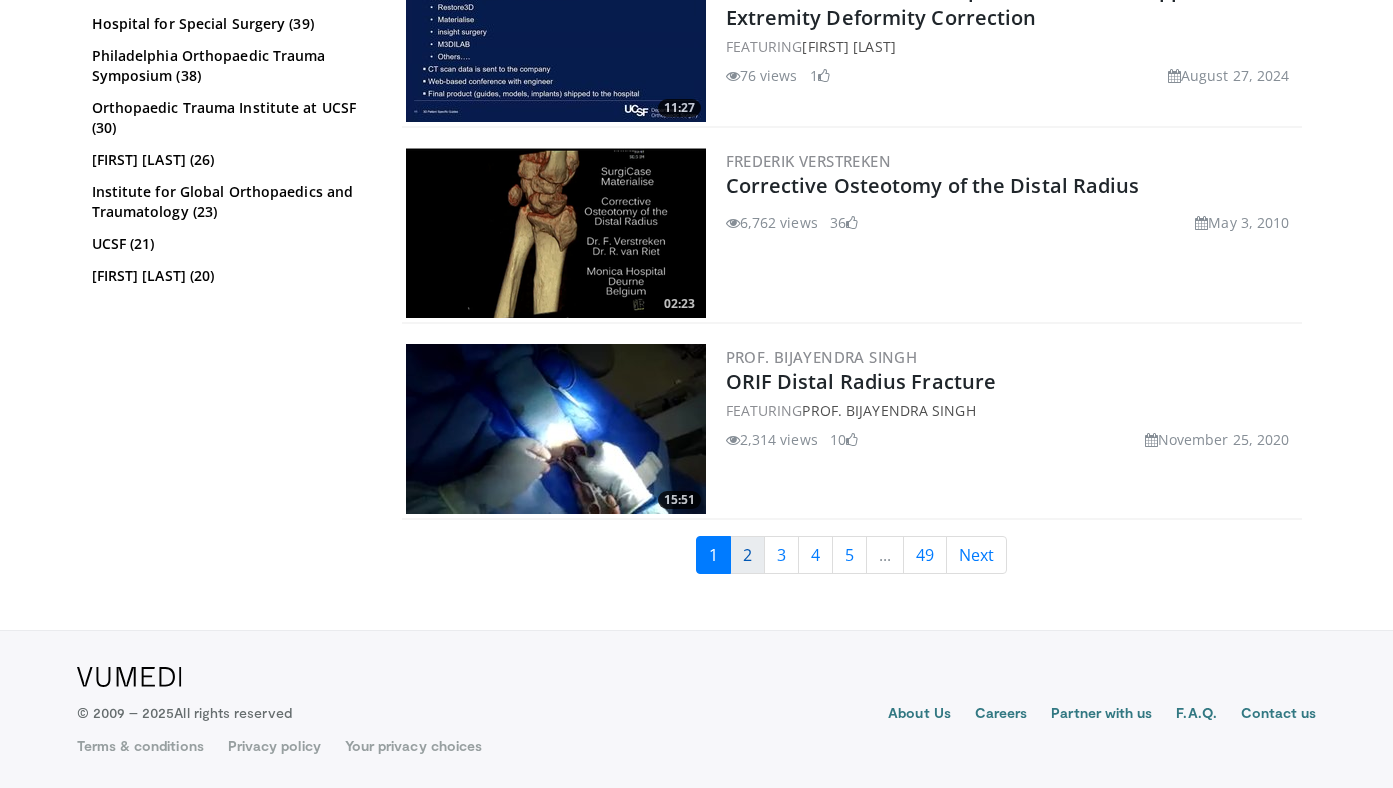 click on "2" at bounding box center [747, 555] 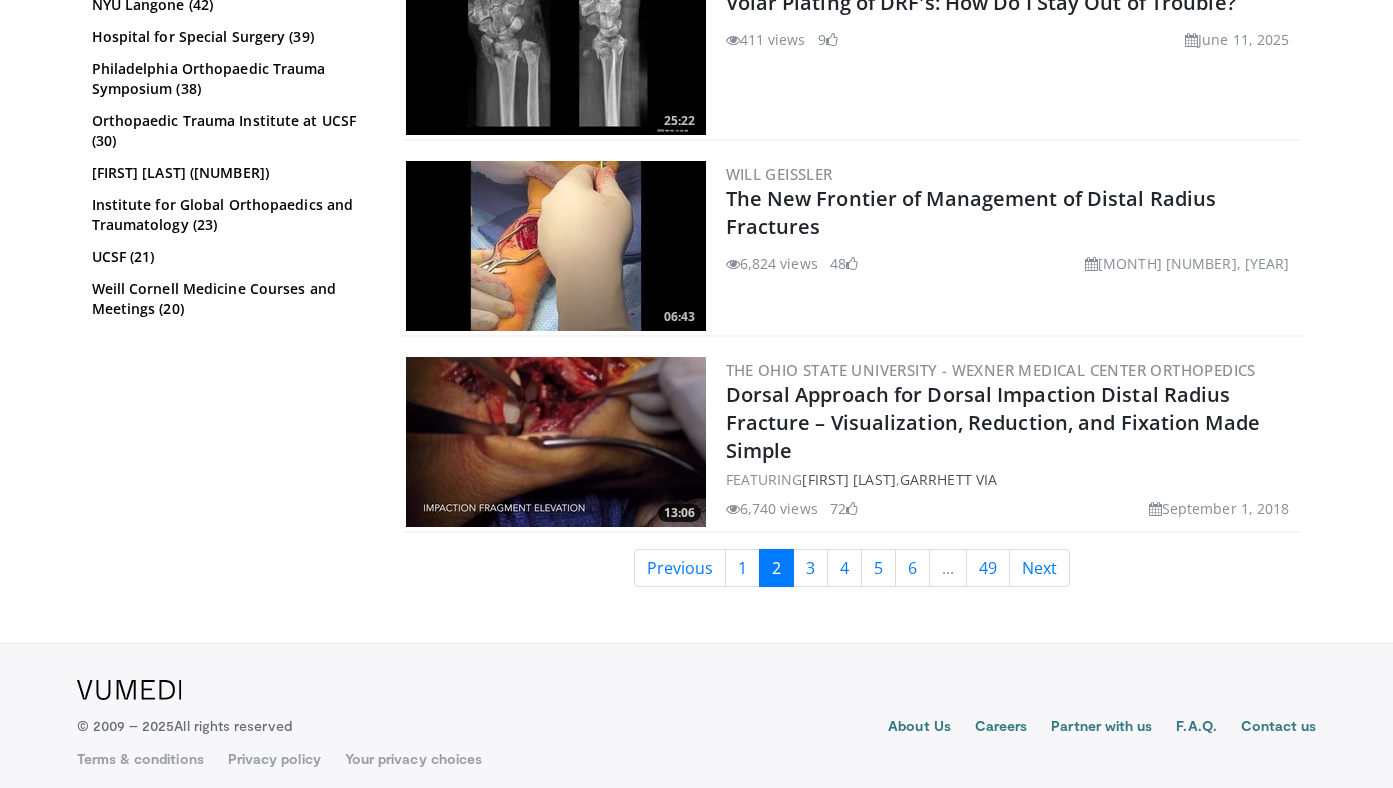 scroll, scrollTop: 4782, scrollLeft: 0, axis: vertical 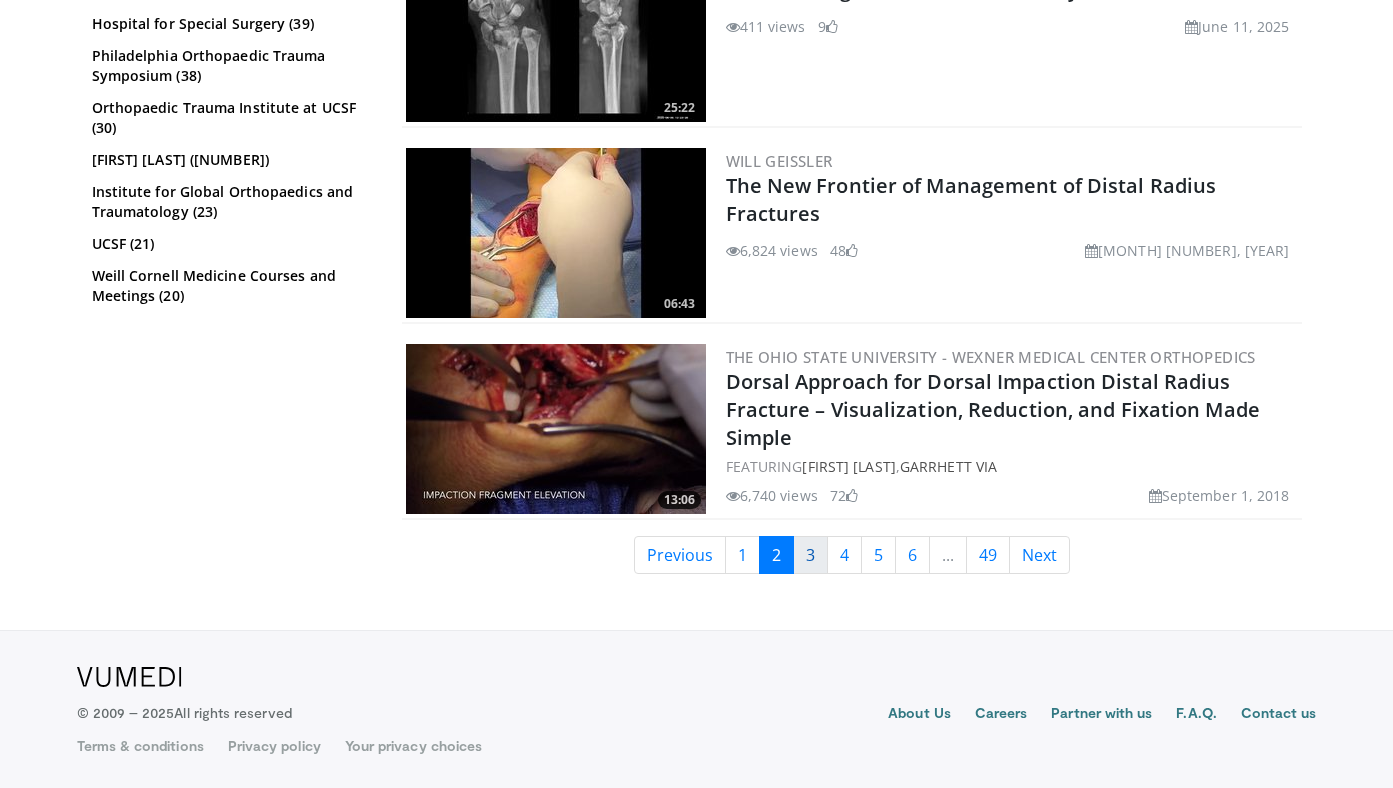 click on "3" at bounding box center [810, 555] 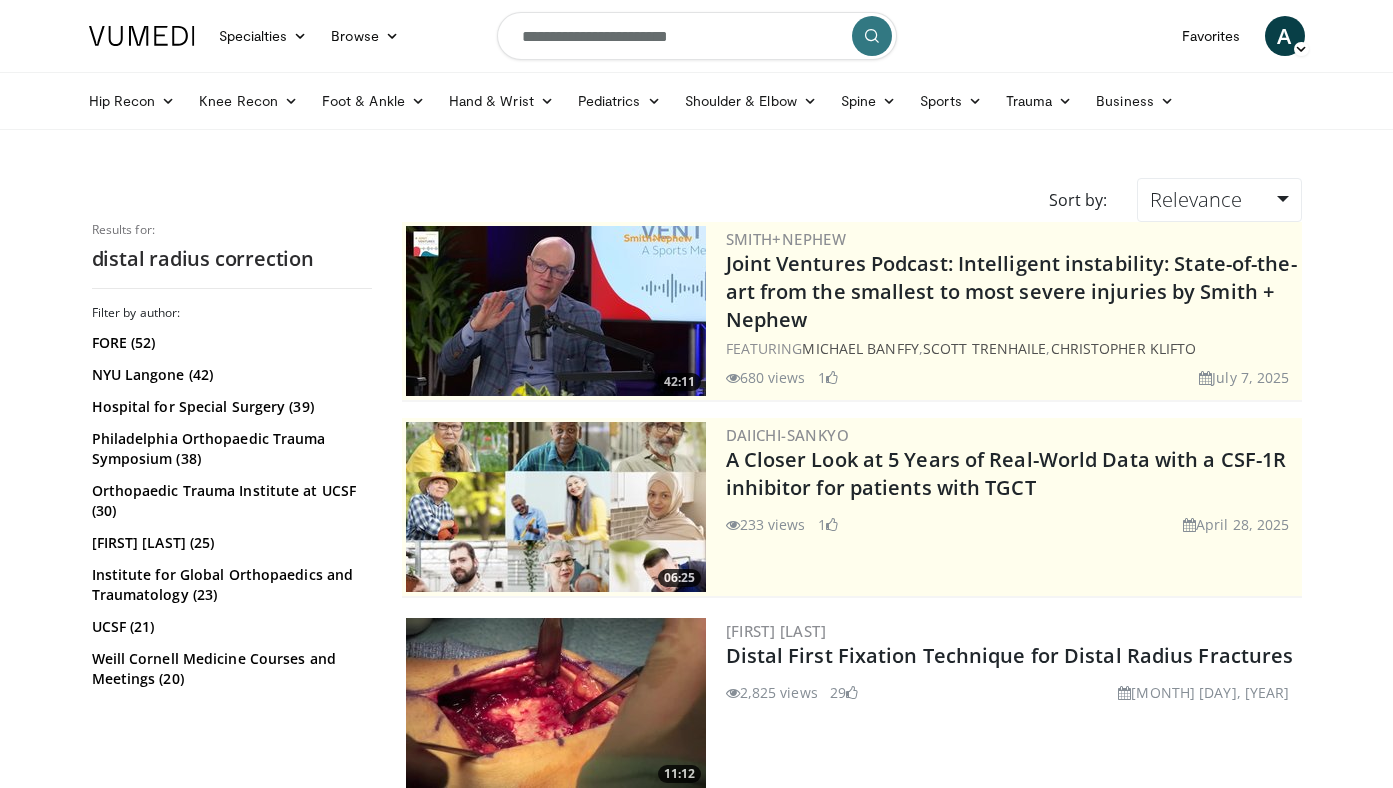 scroll, scrollTop: 0, scrollLeft: 0, axis: both 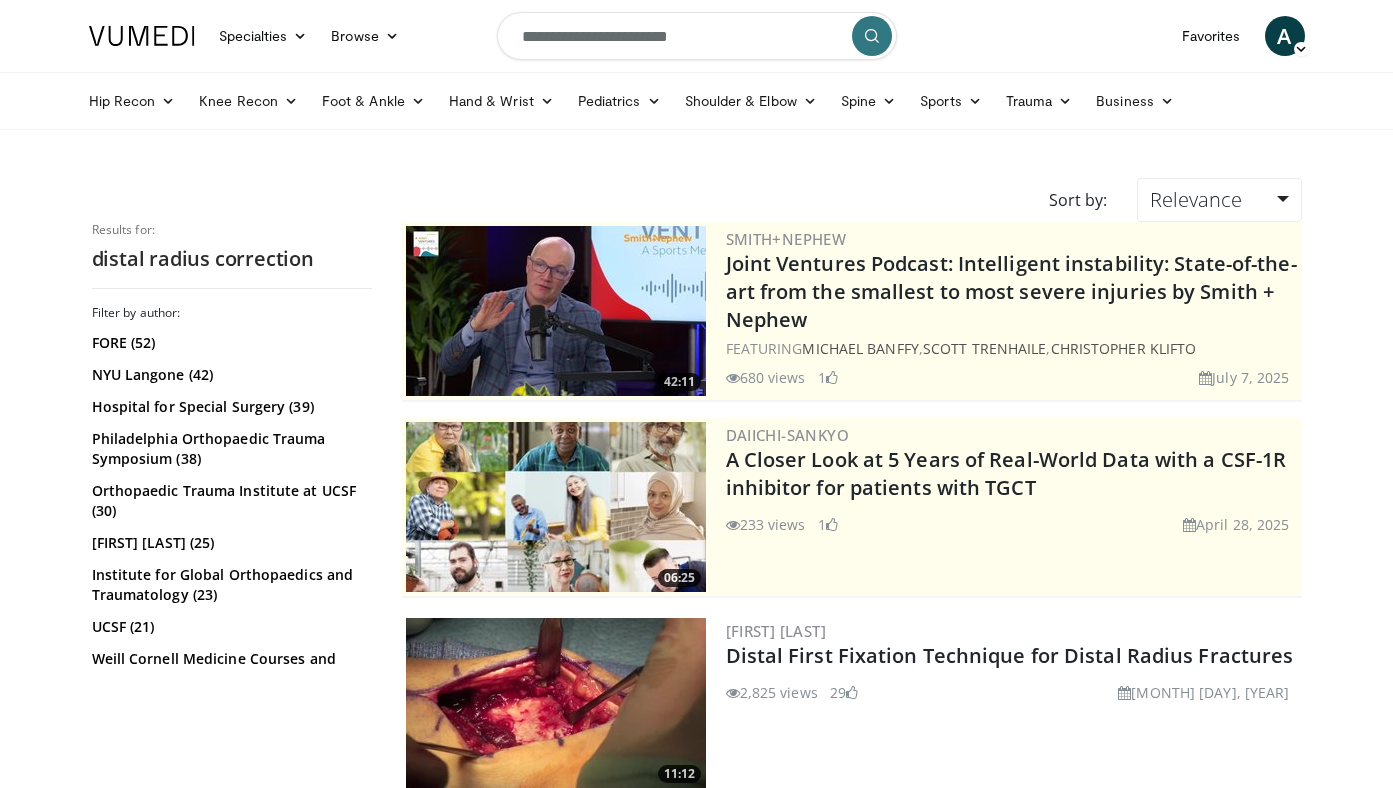 click on "**********" at bounding box center (697, 36) 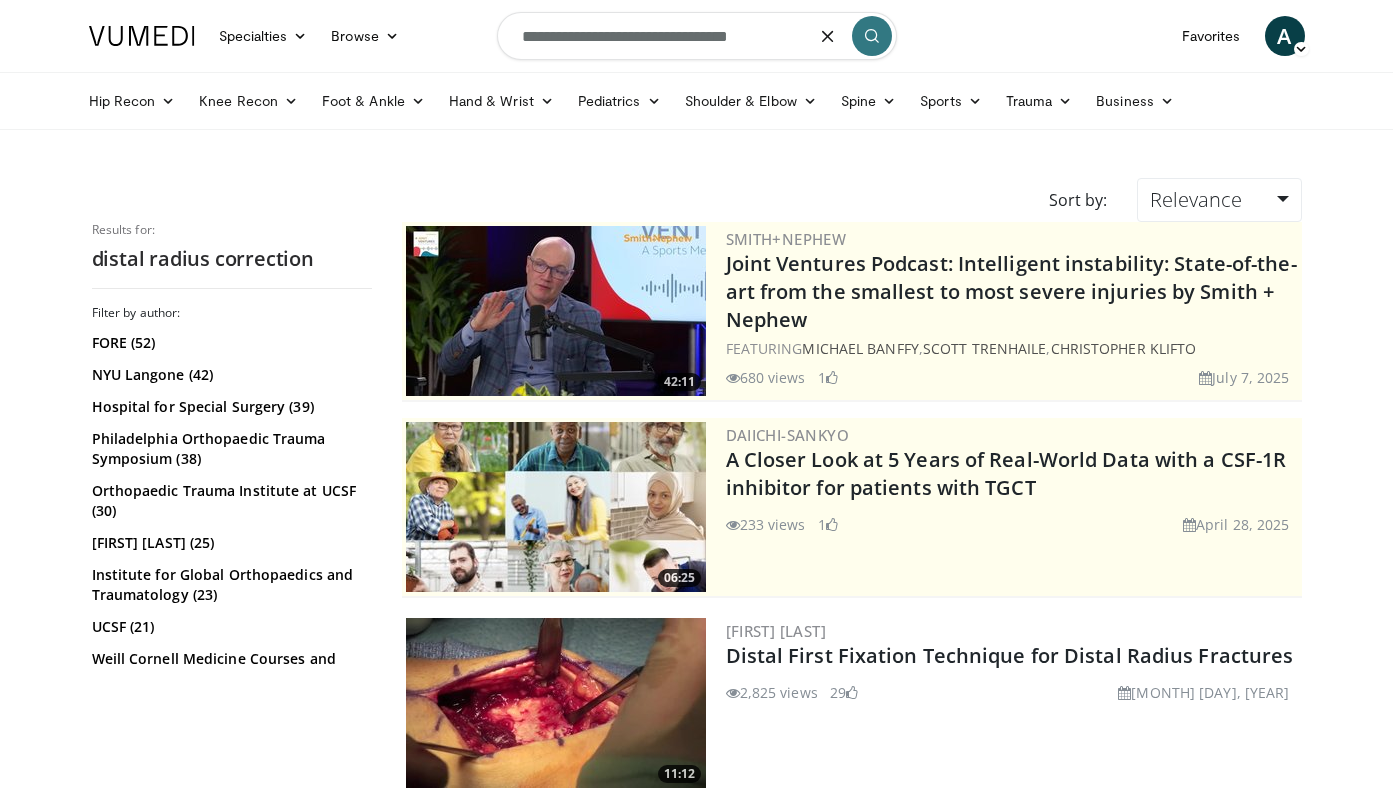 type on "**********" 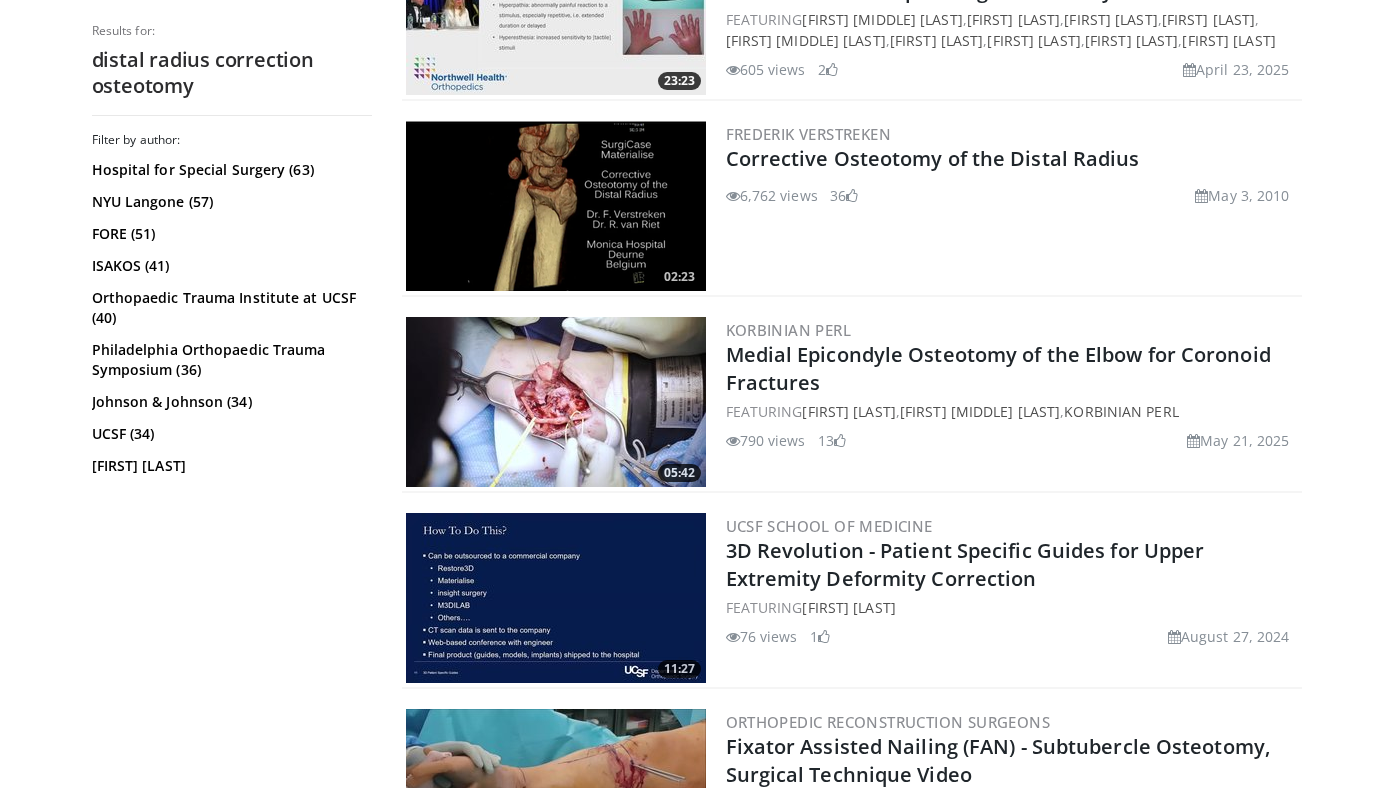 scroll, scrollTop: 4223, scrollLeft: 0, axis: vertical 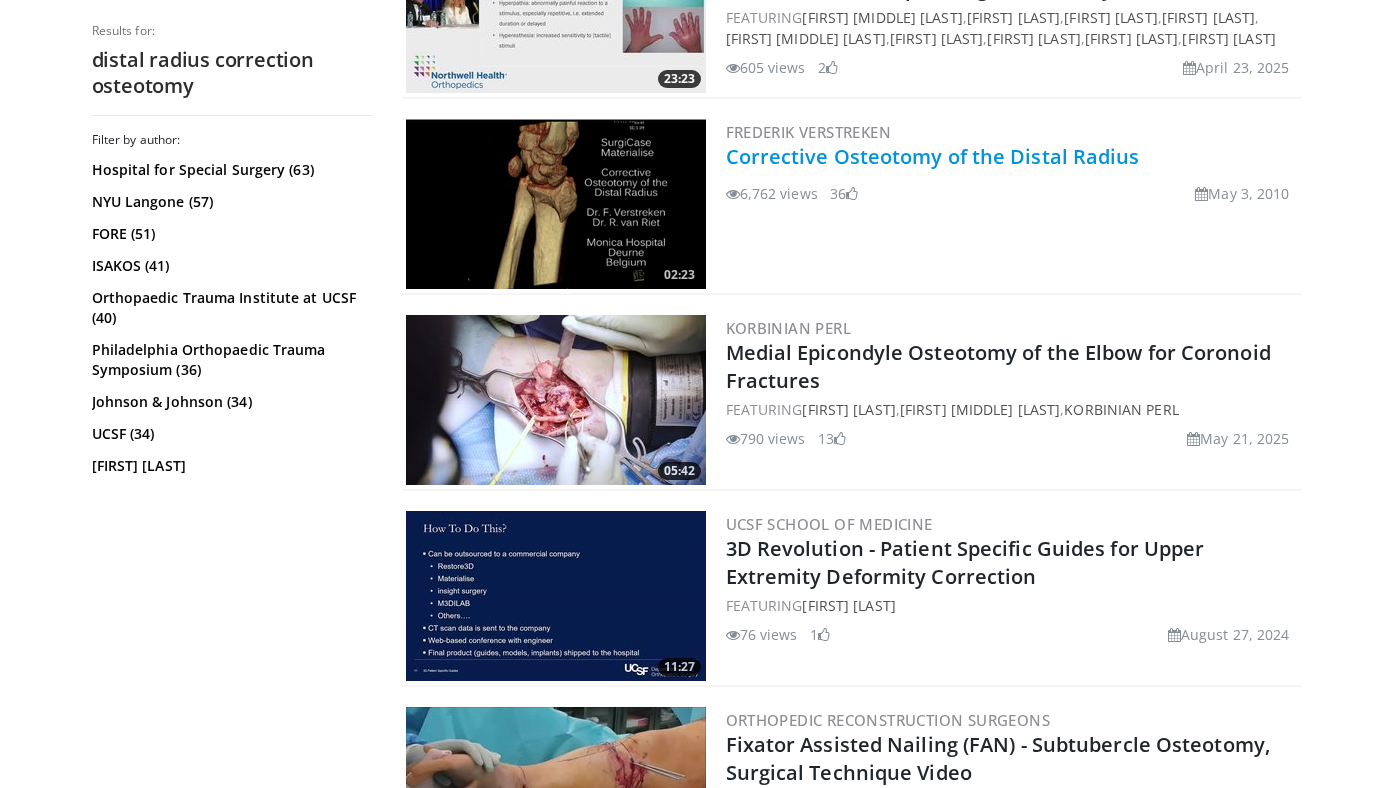 click on "Corrective Osteotomy of the Distal Radius" at bounding box center (933, 156) 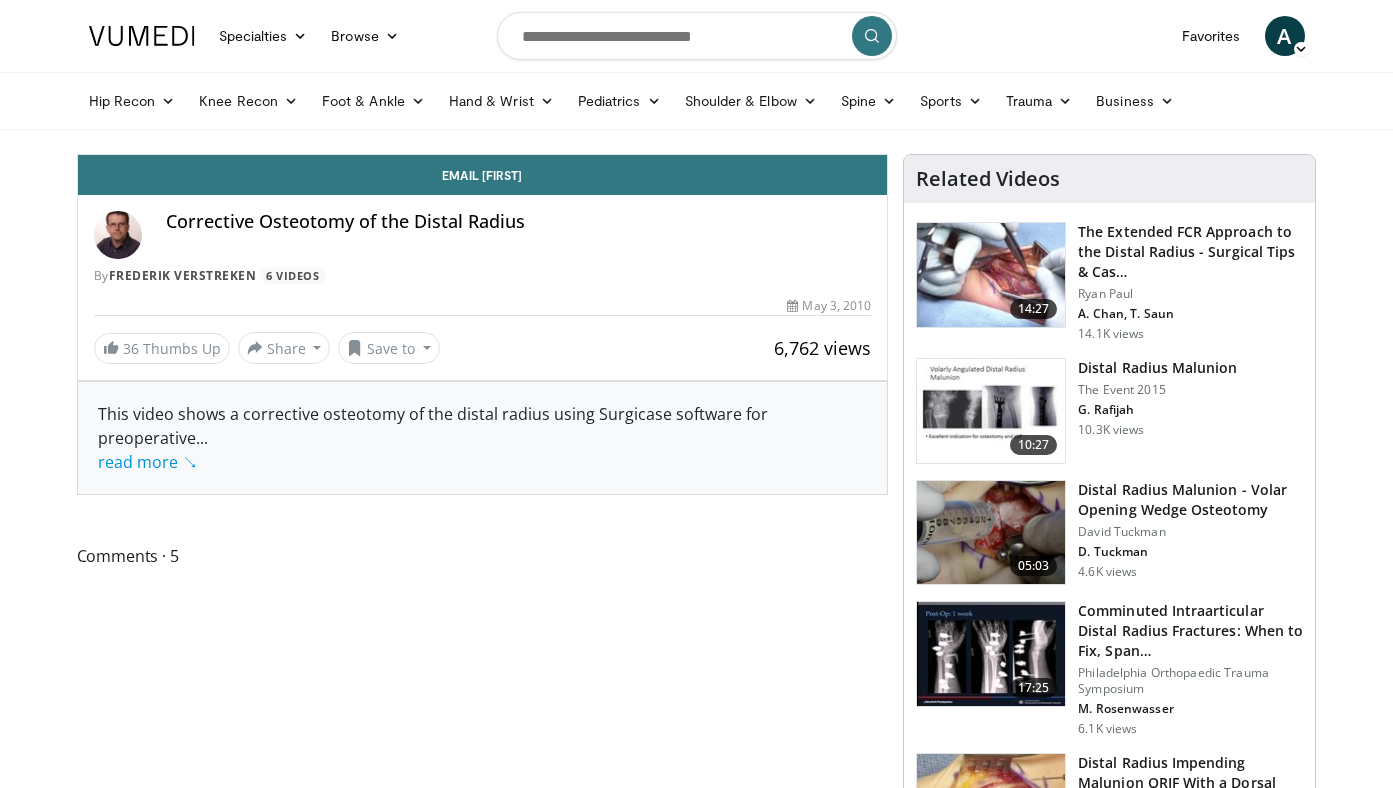 scroll, scrollTop: 0, scrollLeft: 0, axis: both 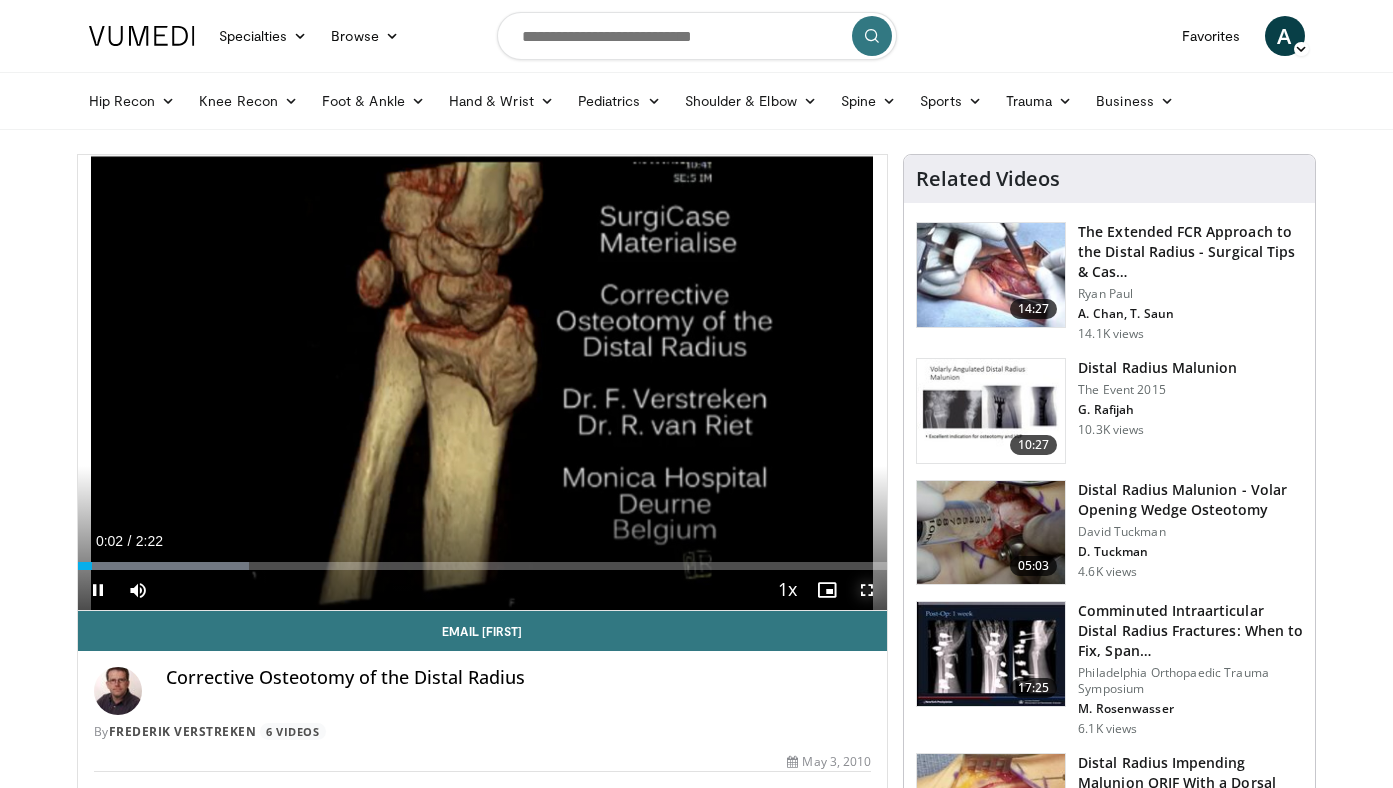 click at bounding box center [867, 590] 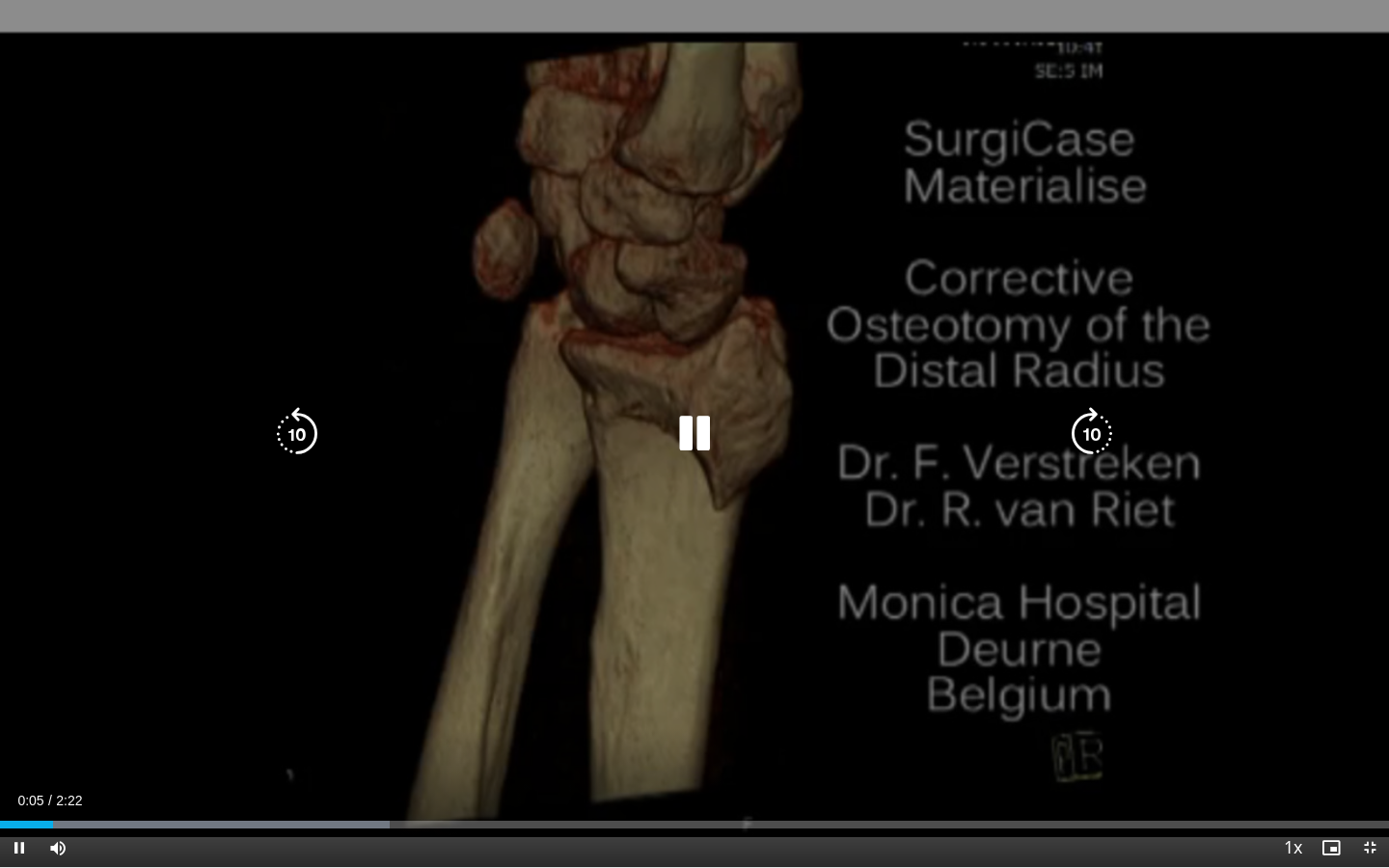 click at bounding box center [297, 434] 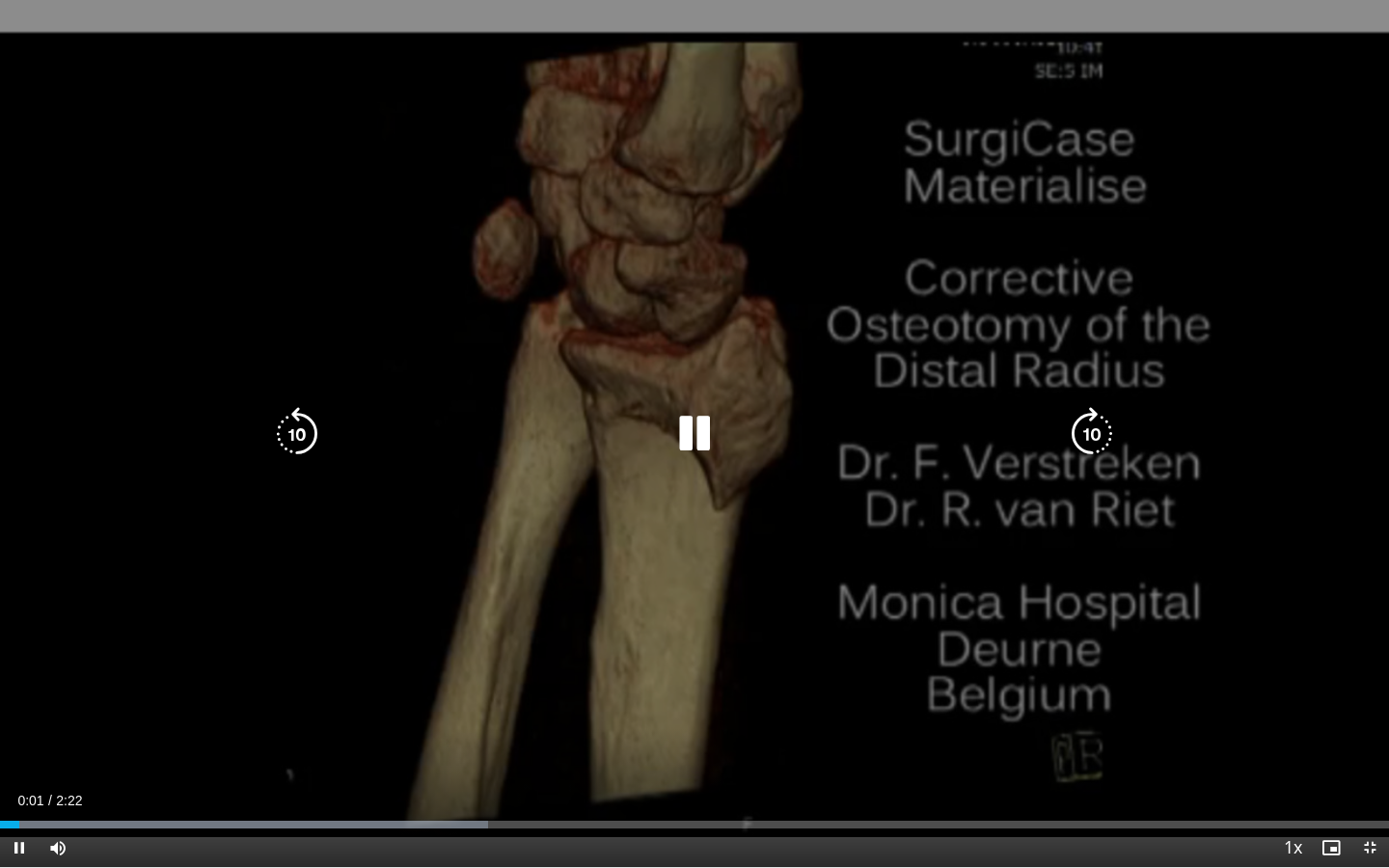 click at bounding box center (694, 434) 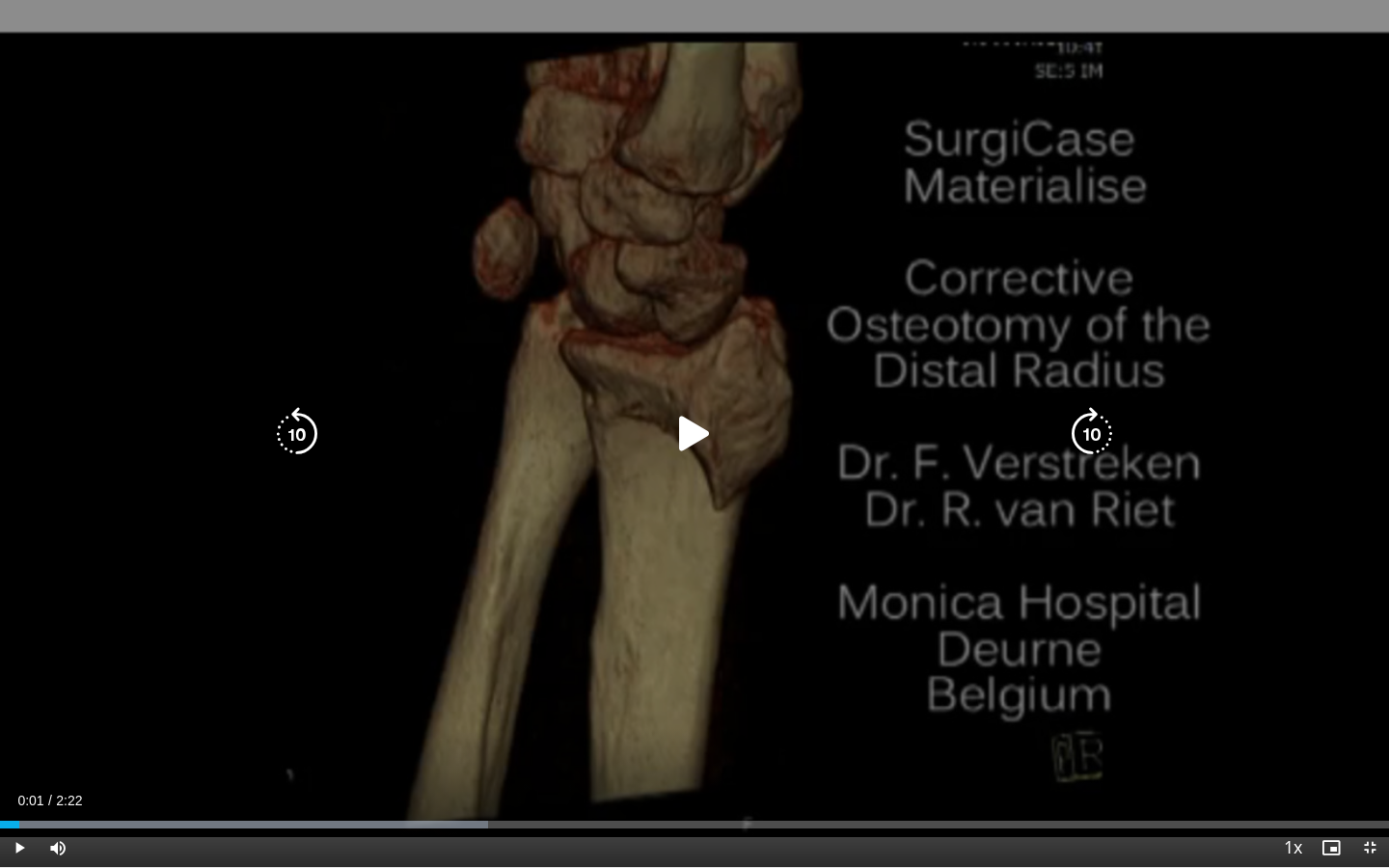 click at bounding box center [297, 434] 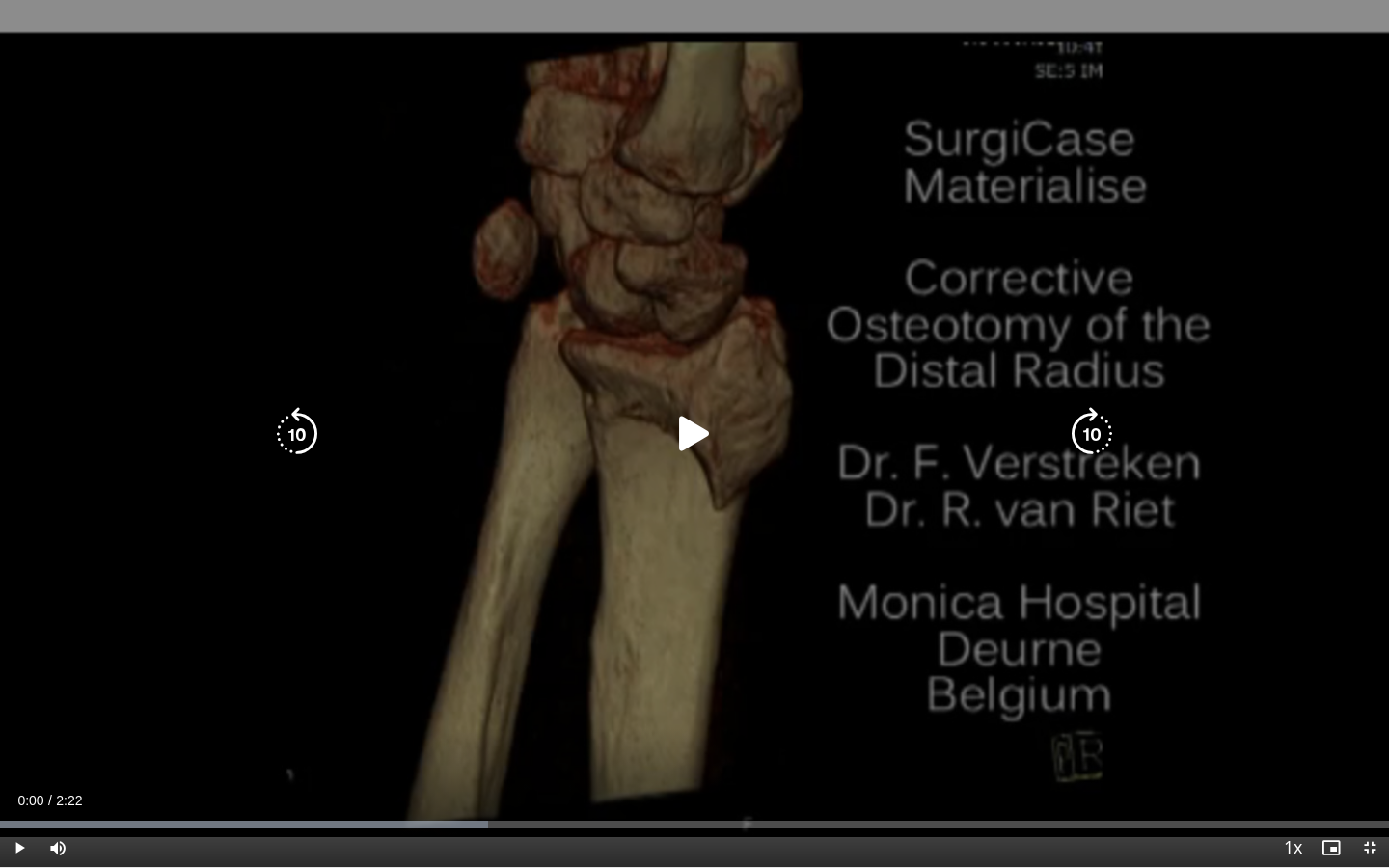click at bounding box center (694, 434) 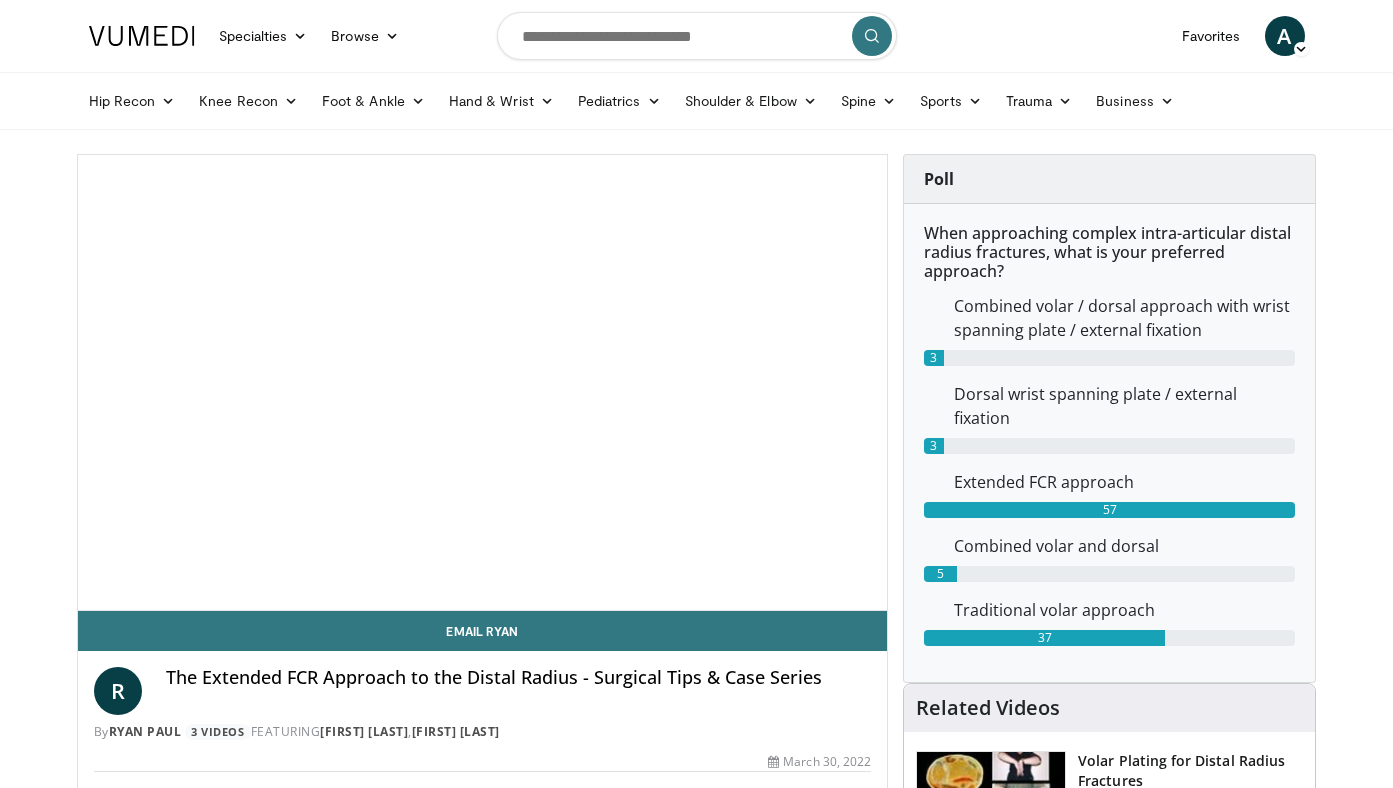 scroll, scrollTop: 0, scrollLeft: 0, axis: both 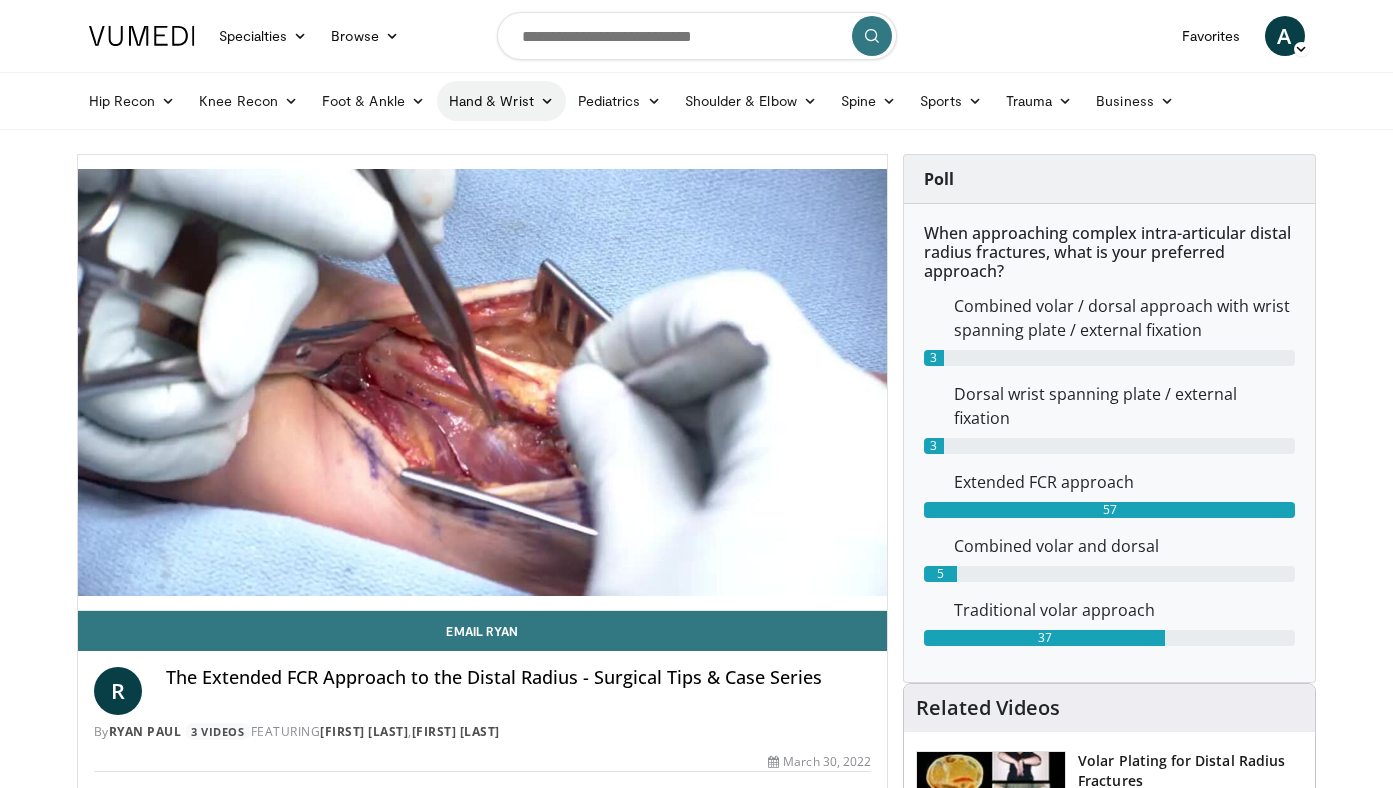 click at bounding box center (547, 101) 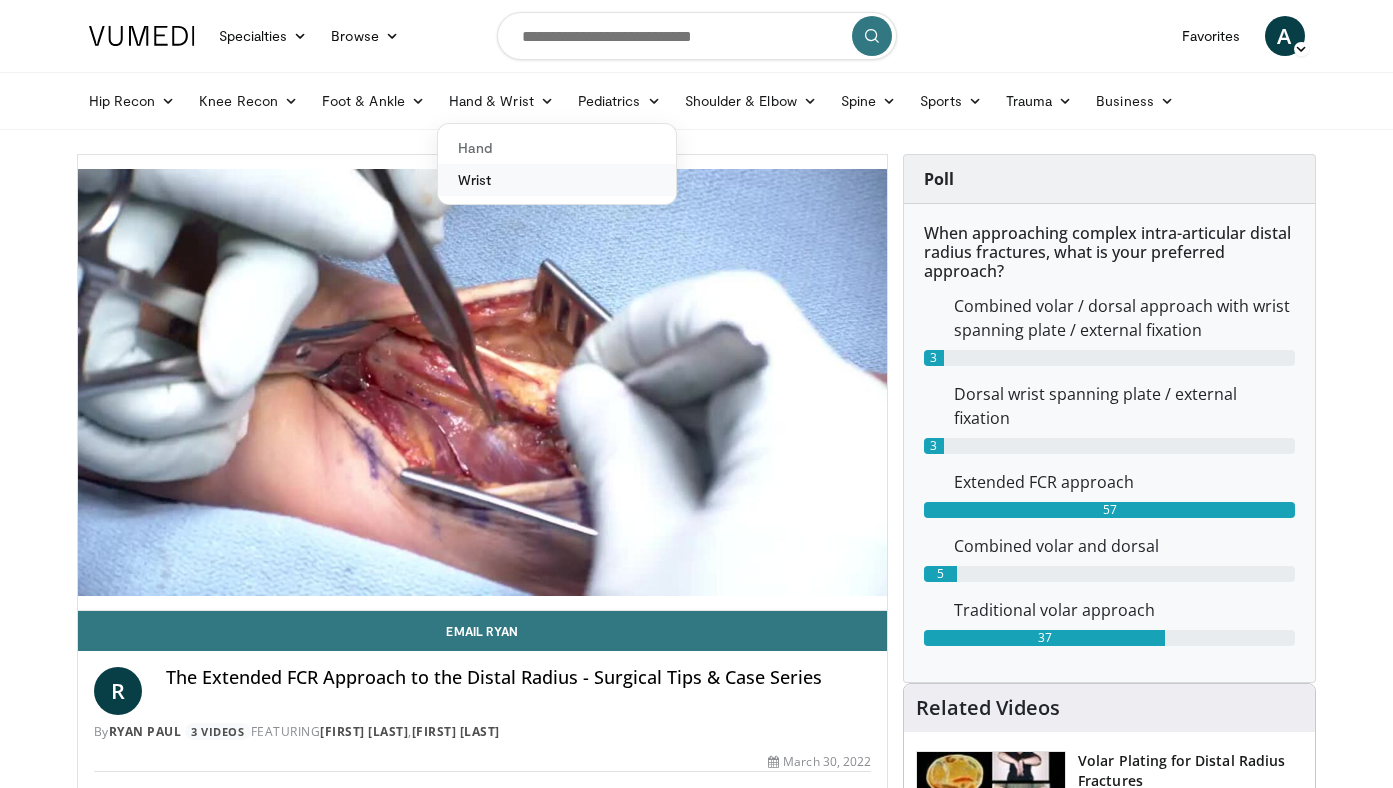click on "Wrist" at bounding box center (557, 180) 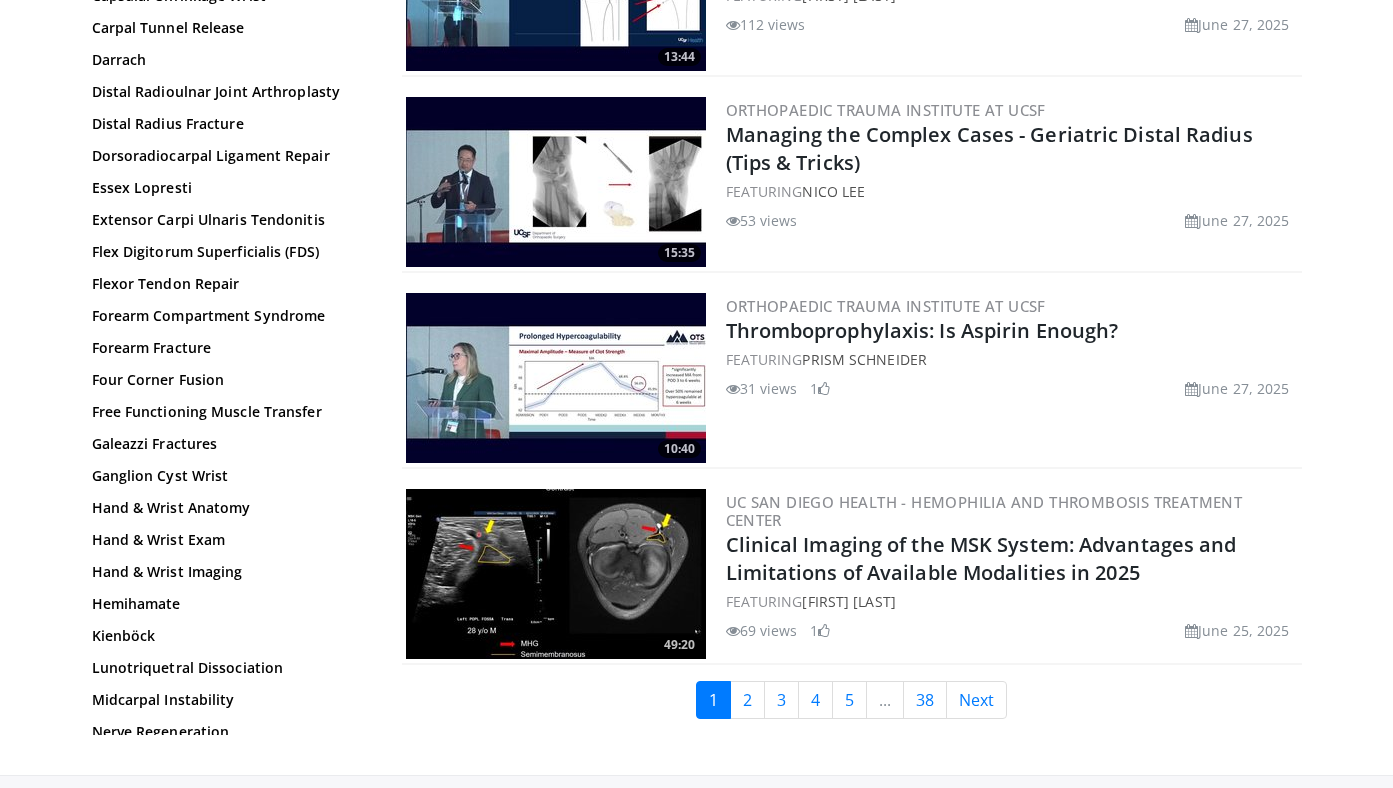 scroll, scrollTop: 4464, scrollLeft: 0, axis: vertical 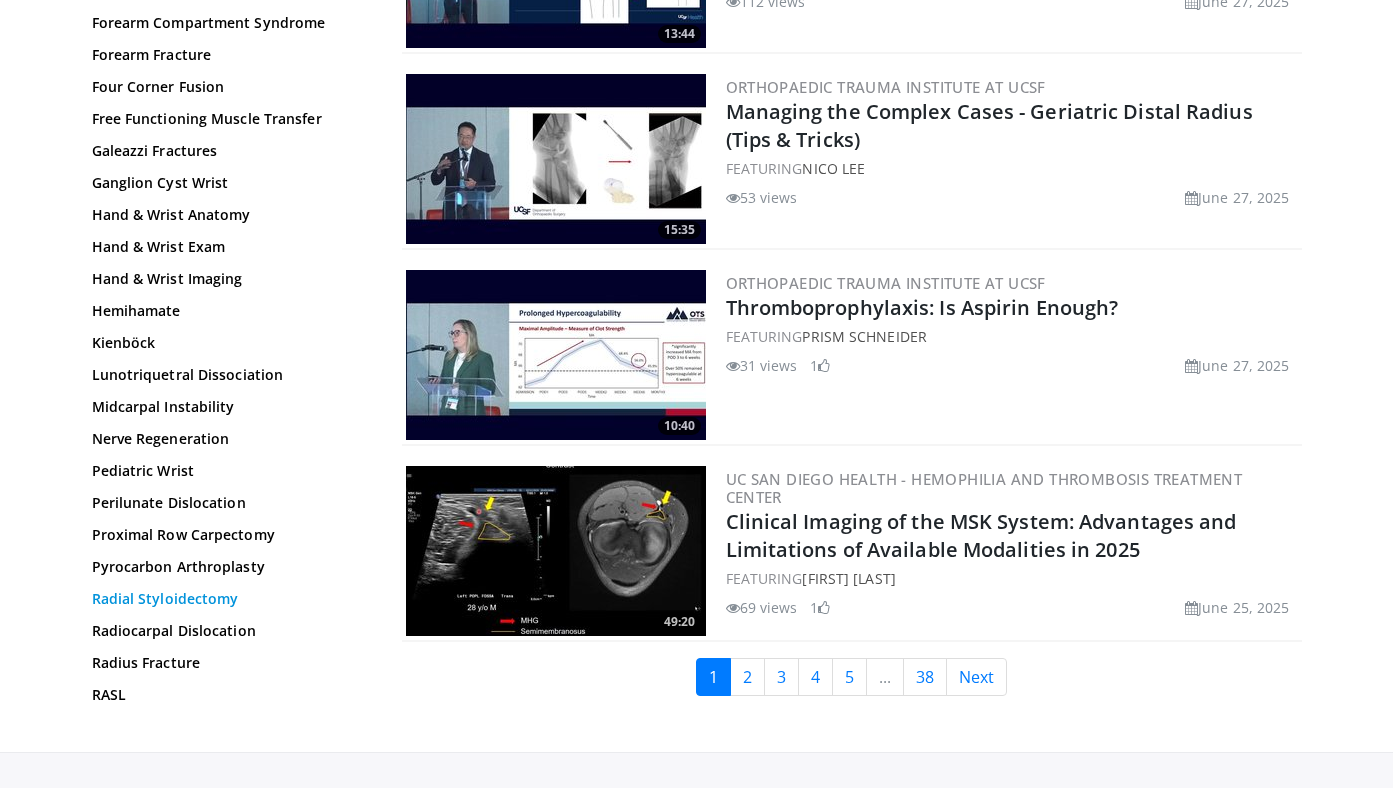 click on "Radial Styloidectomy" at bounding box center [227, 599] 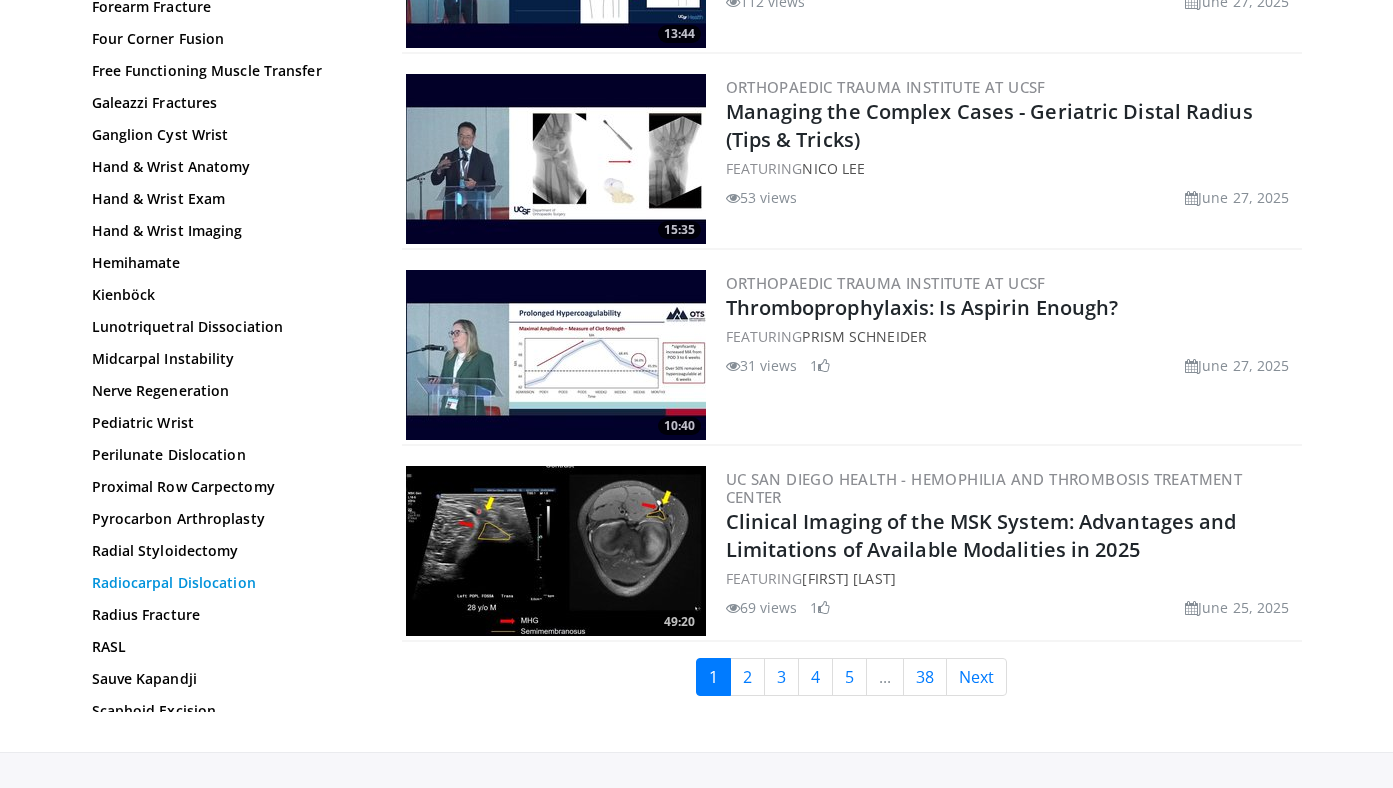 scroll, scrollTop: 0, scrollLeft: 0, axis: both 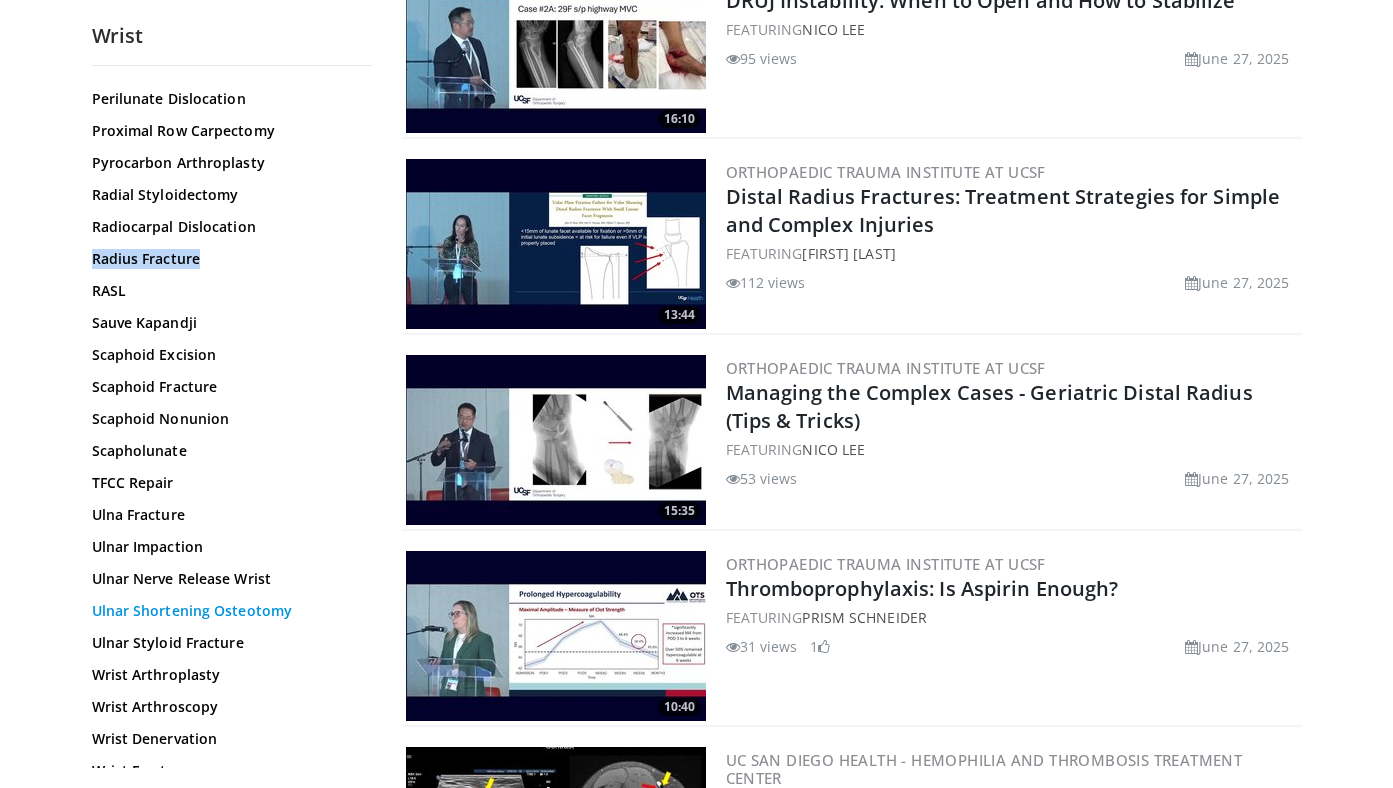 click on "Ulnar Shortening Osteotomy" at bounding box center [227, 611] 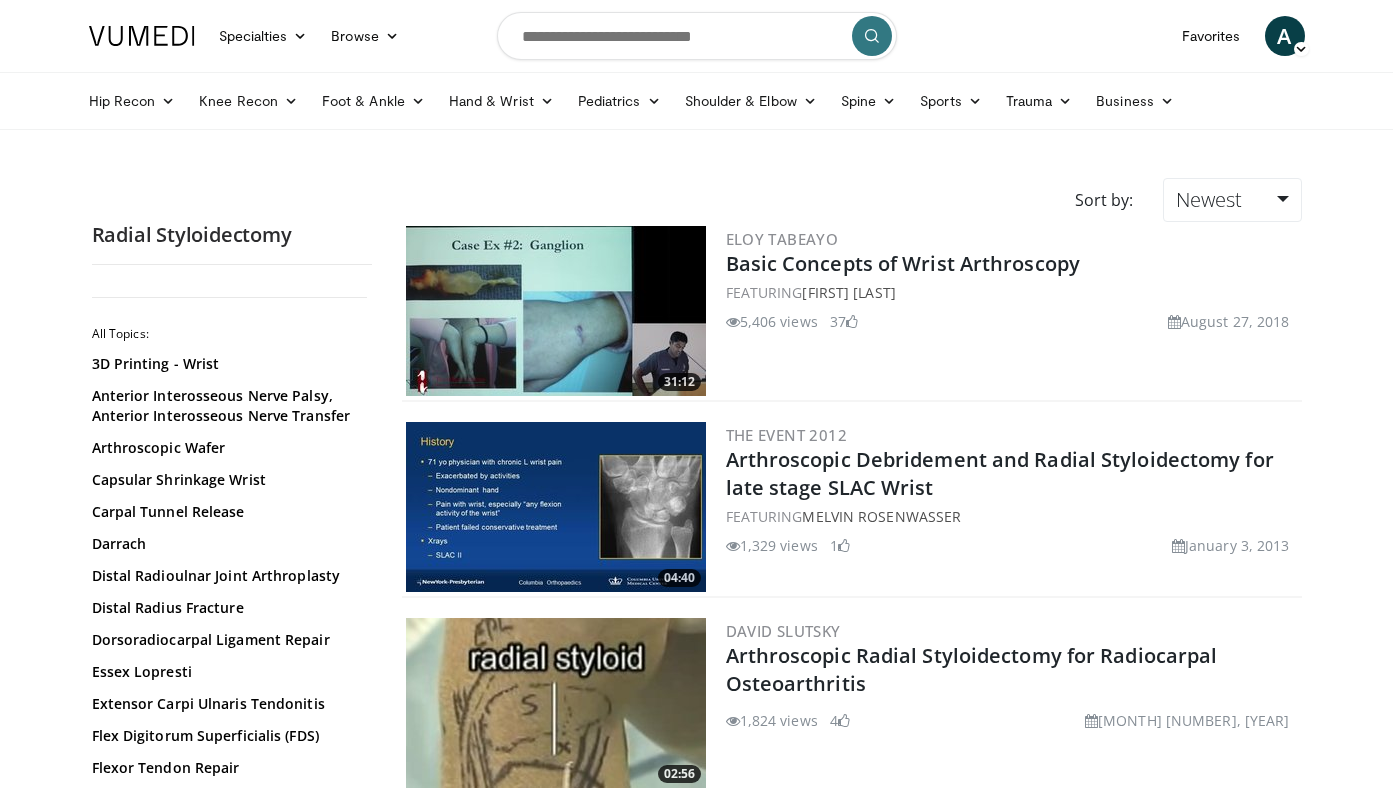 scroll, scrollTop: 0, scrollLeft: 0, axis: both 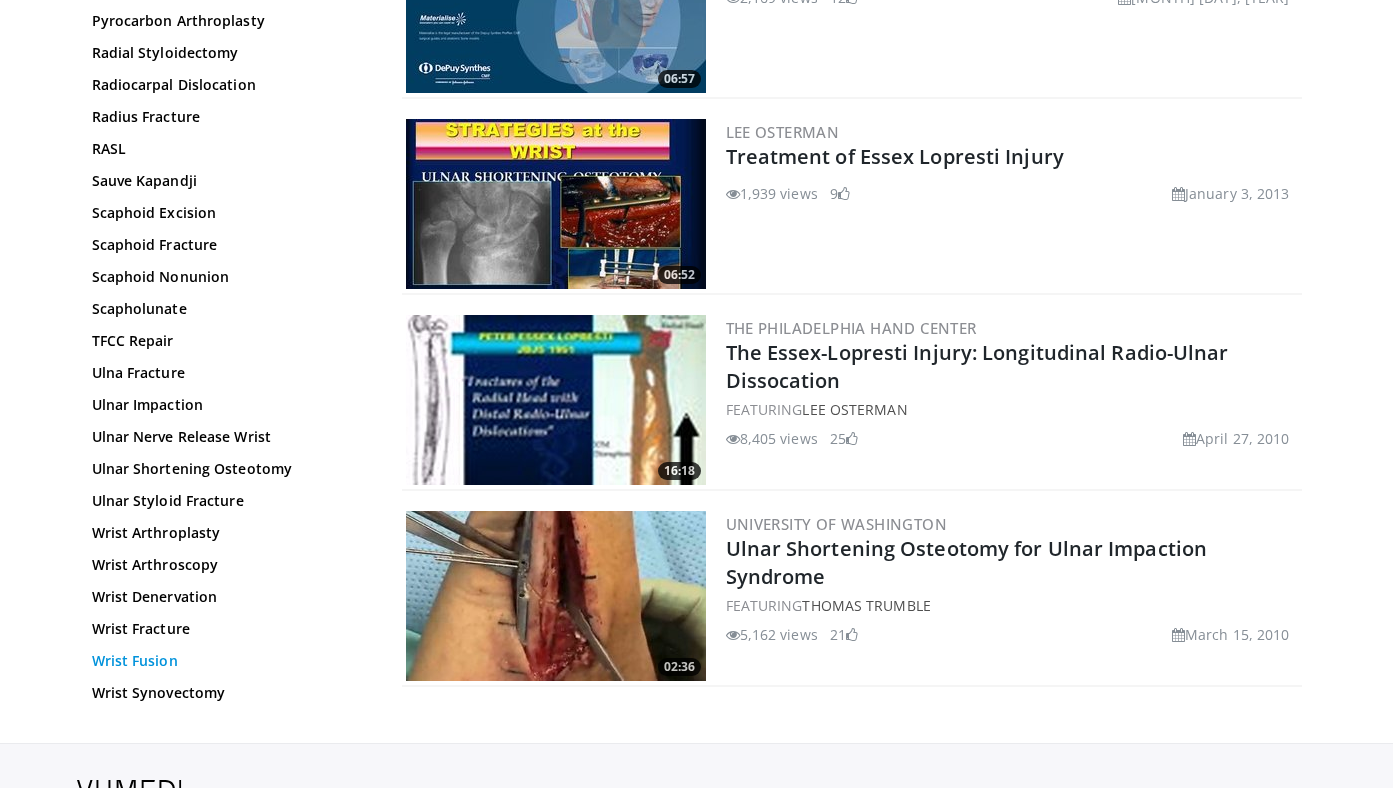 click on "Wrist Fusion" at bounding box center (227, 661) 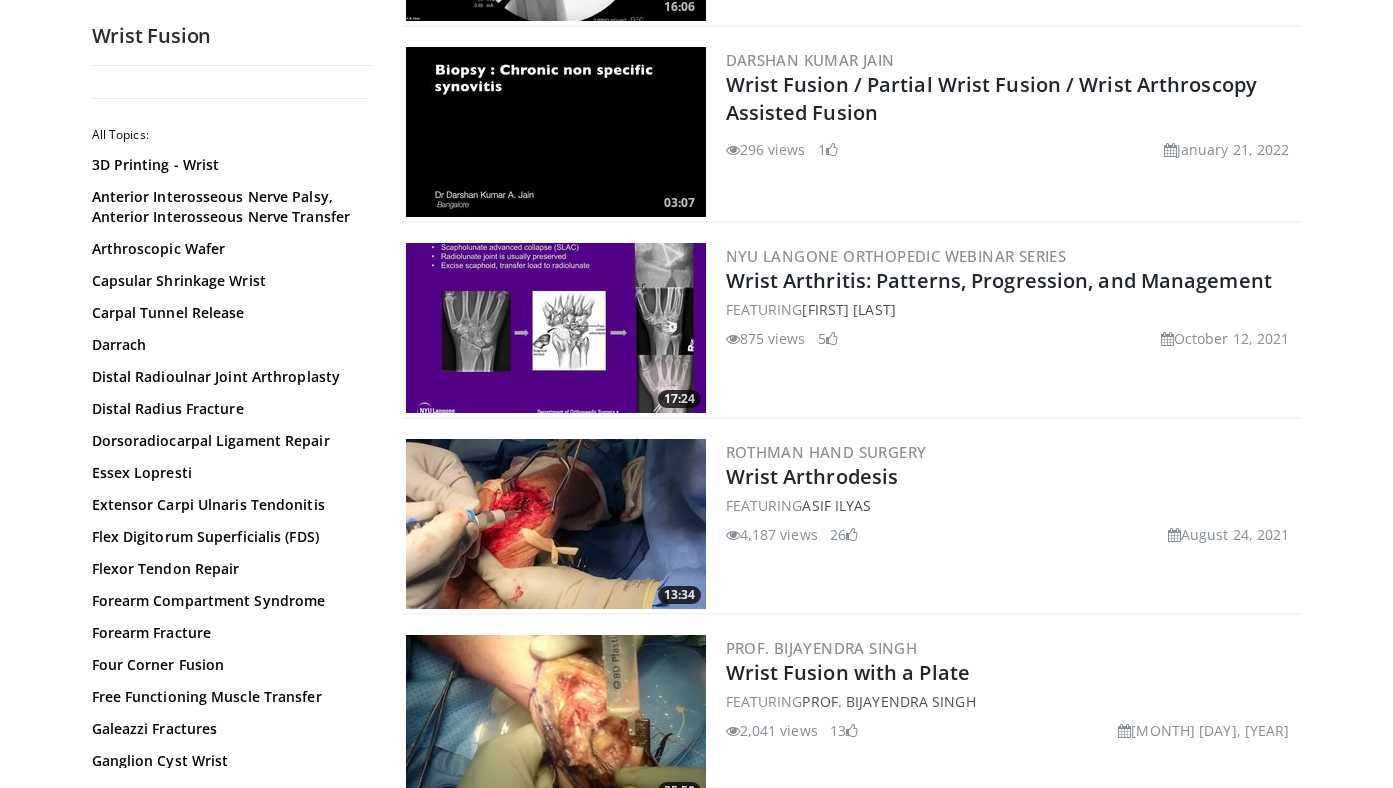 scroll, scrollTop: 1359, scrollLeft: 0, axis: vertical 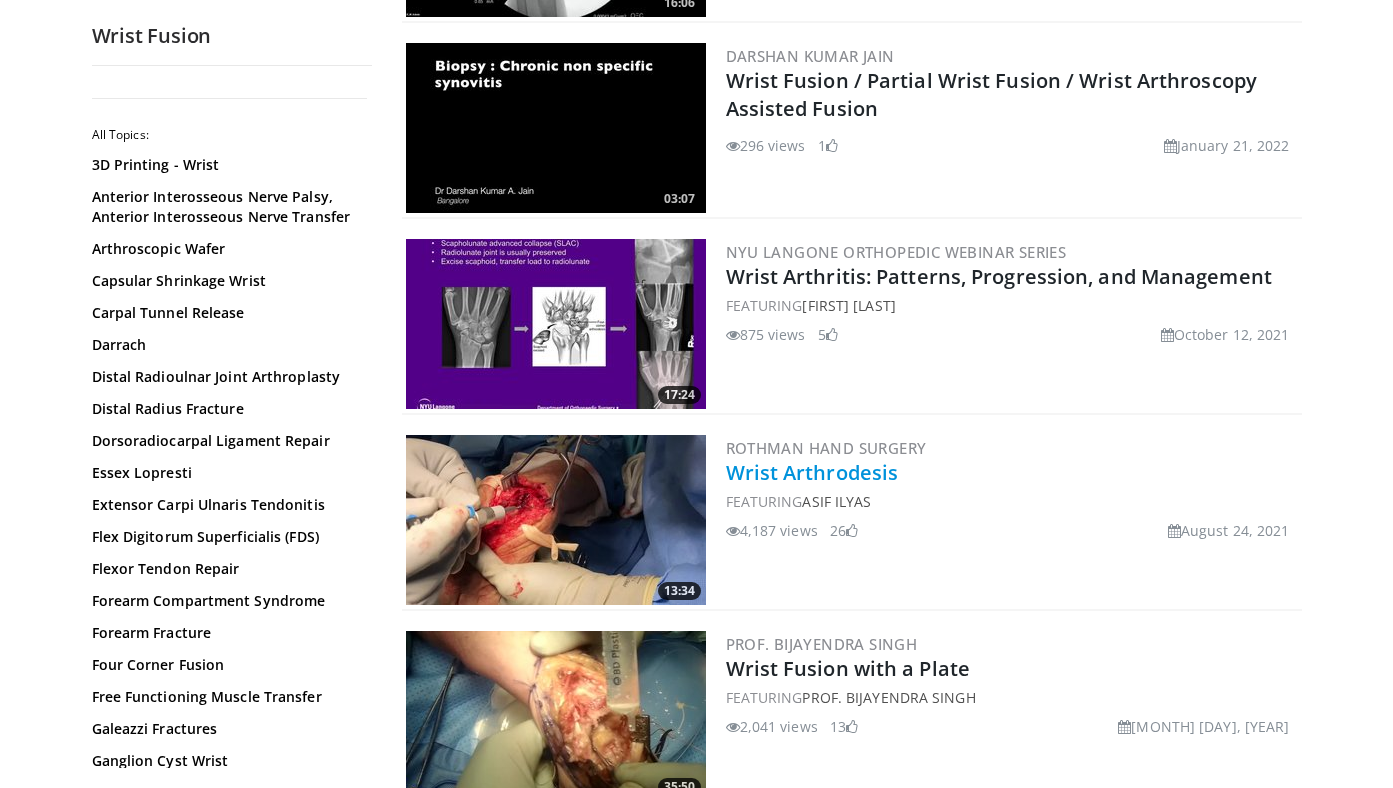 click on "Wrist Arthrodesis" at bounding box center [812, 472] 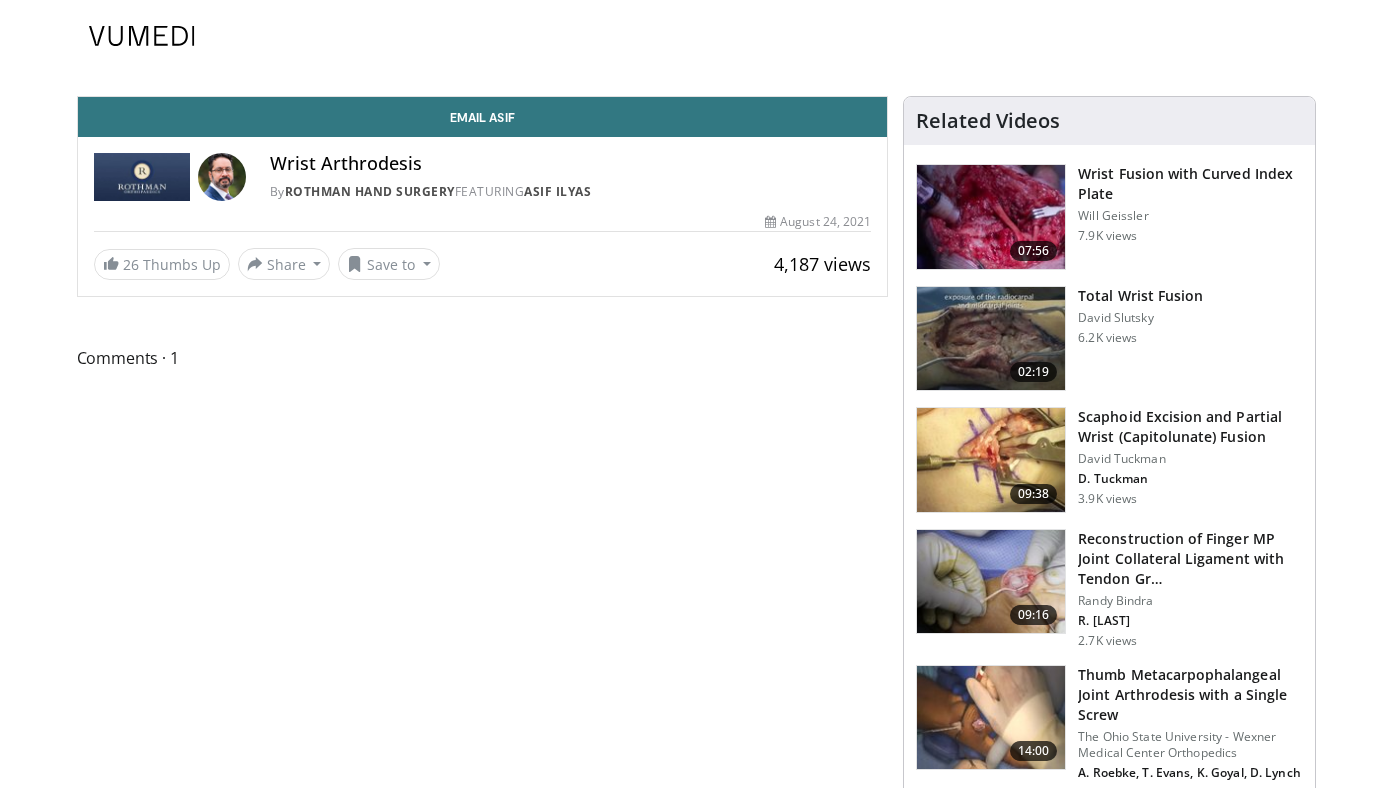 scroll, scrollTop: 0, scrollLeft: 0, axis: both 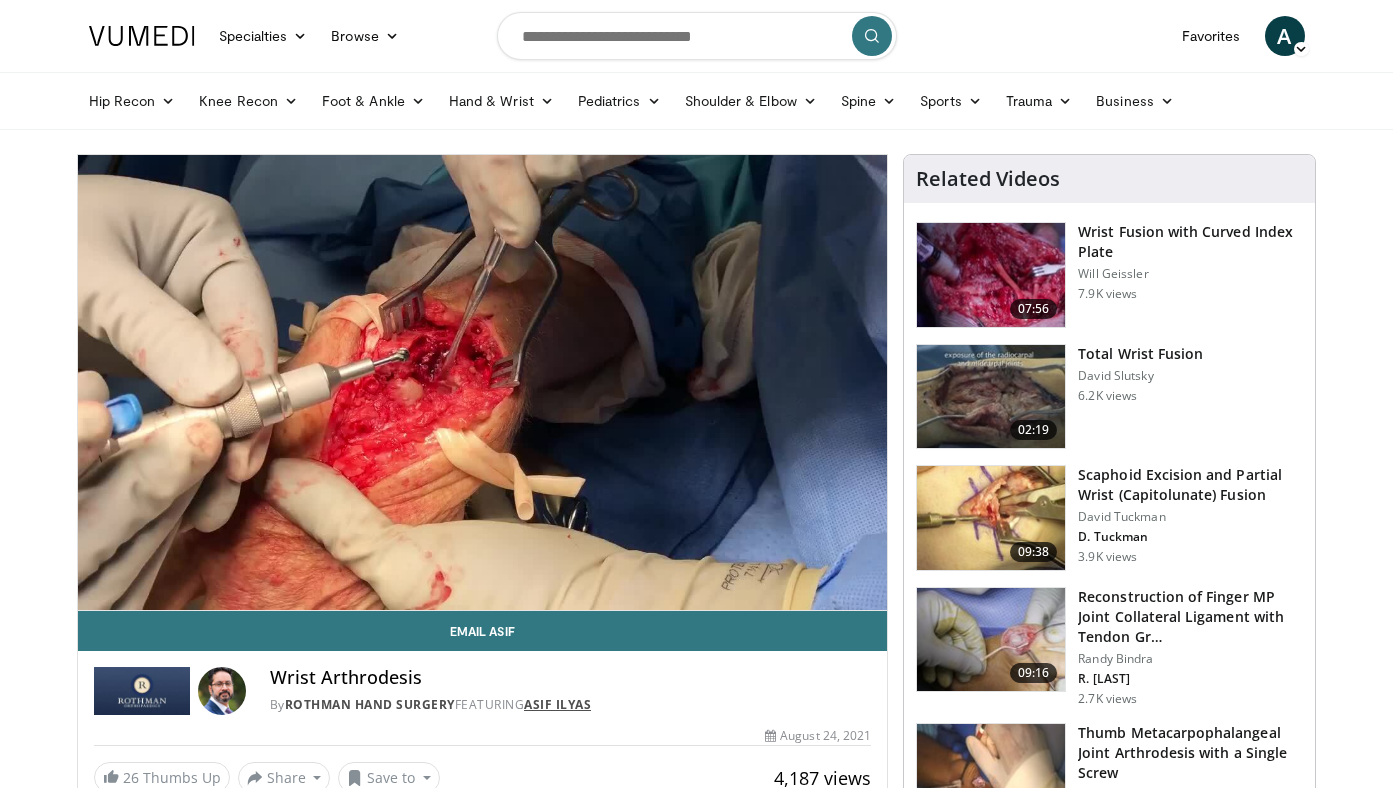 click on "Asif Ilyas" at bounding box center (557, 704) 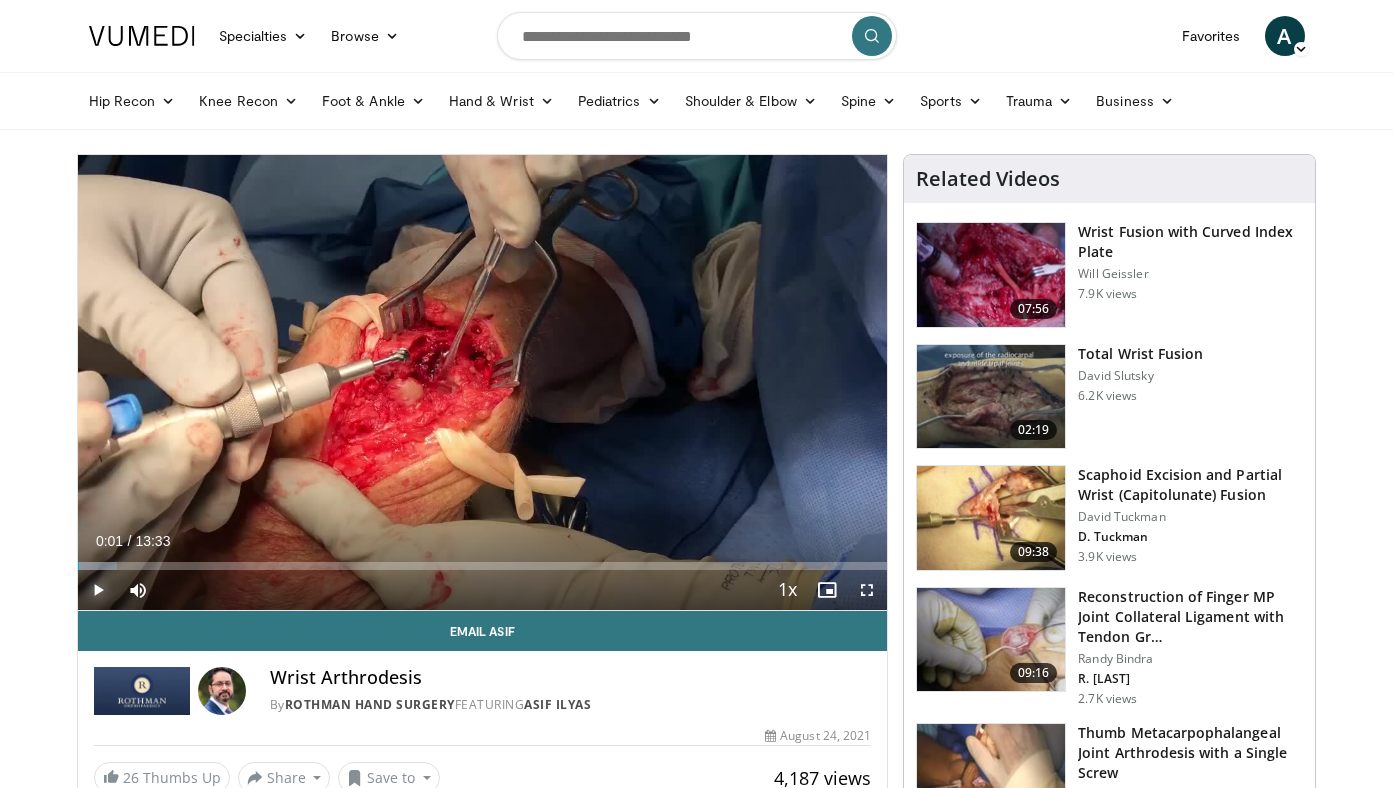 click at bounding box center [98, 590] 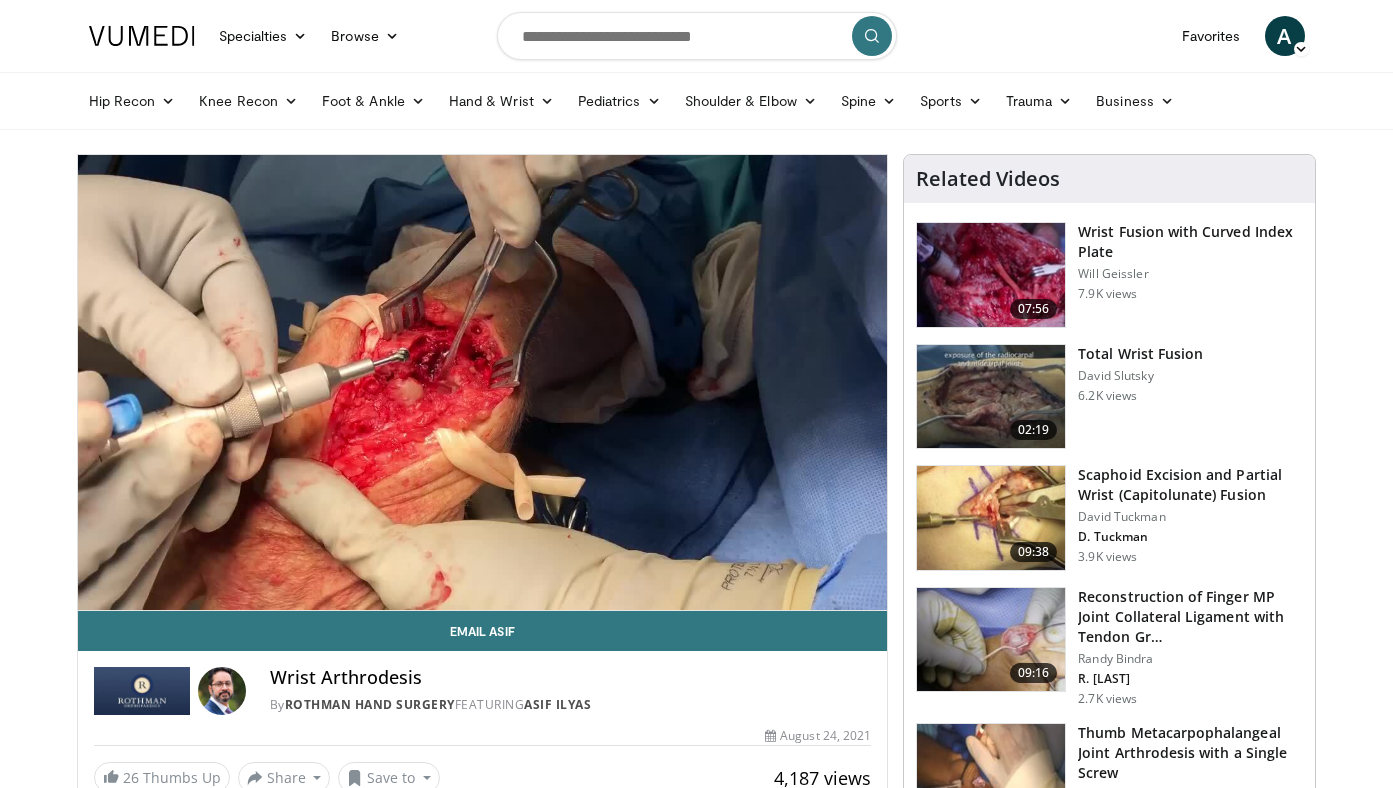 click on "Specialties
Adult & Family Medicine
Allergy, Asthma, Immunology
Anesthesiology
Cardiology
Dental
Dermatology
Endocrinology
Gastroenterology & Hepatology
General Surgery
Hematology & Oncology
Infectious Disease
Nephrology
Neurology
Neurosurgery
Obstetrics & Gynecology
Ophthalmology
Oral Maxillofacial
Orthopaedics
Otolaryngology
Pediatrics
Plastic Surgery
Podiatry
Psychiatry
Pulmonology
Radiation Oncology
Radiology
Rheumatology
Urology" at bounding box center [696, 1512] 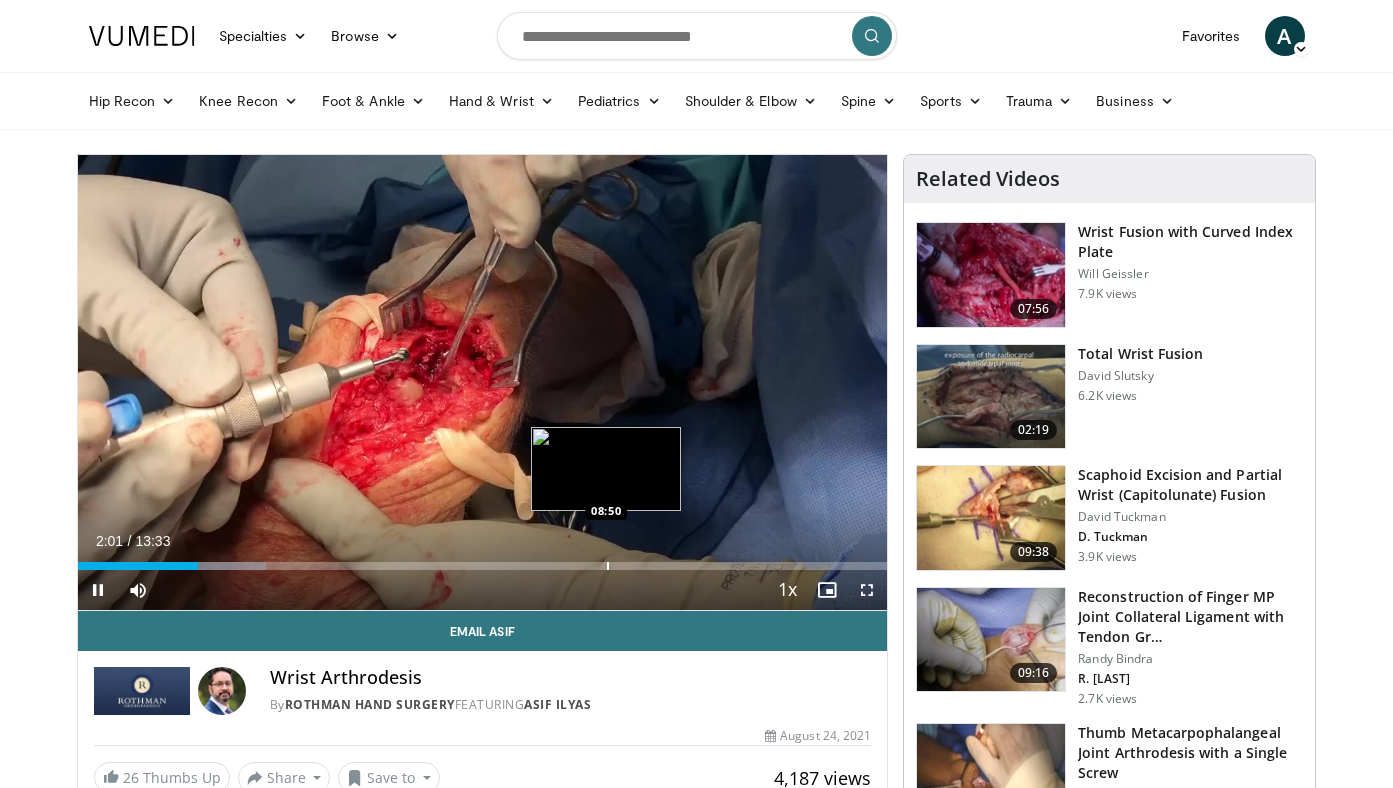 click at bounding box center (608, 566) 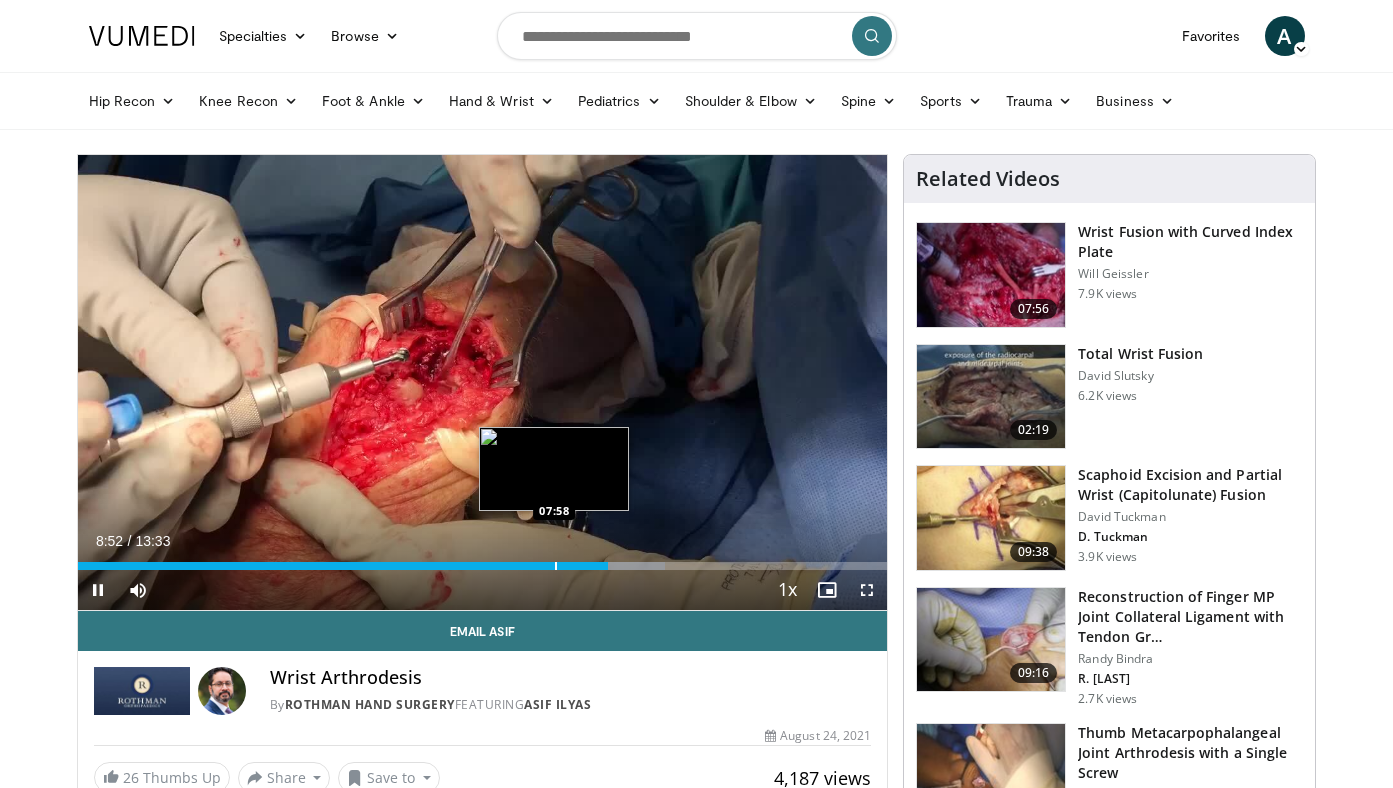 click at bounding box center [556, 566] 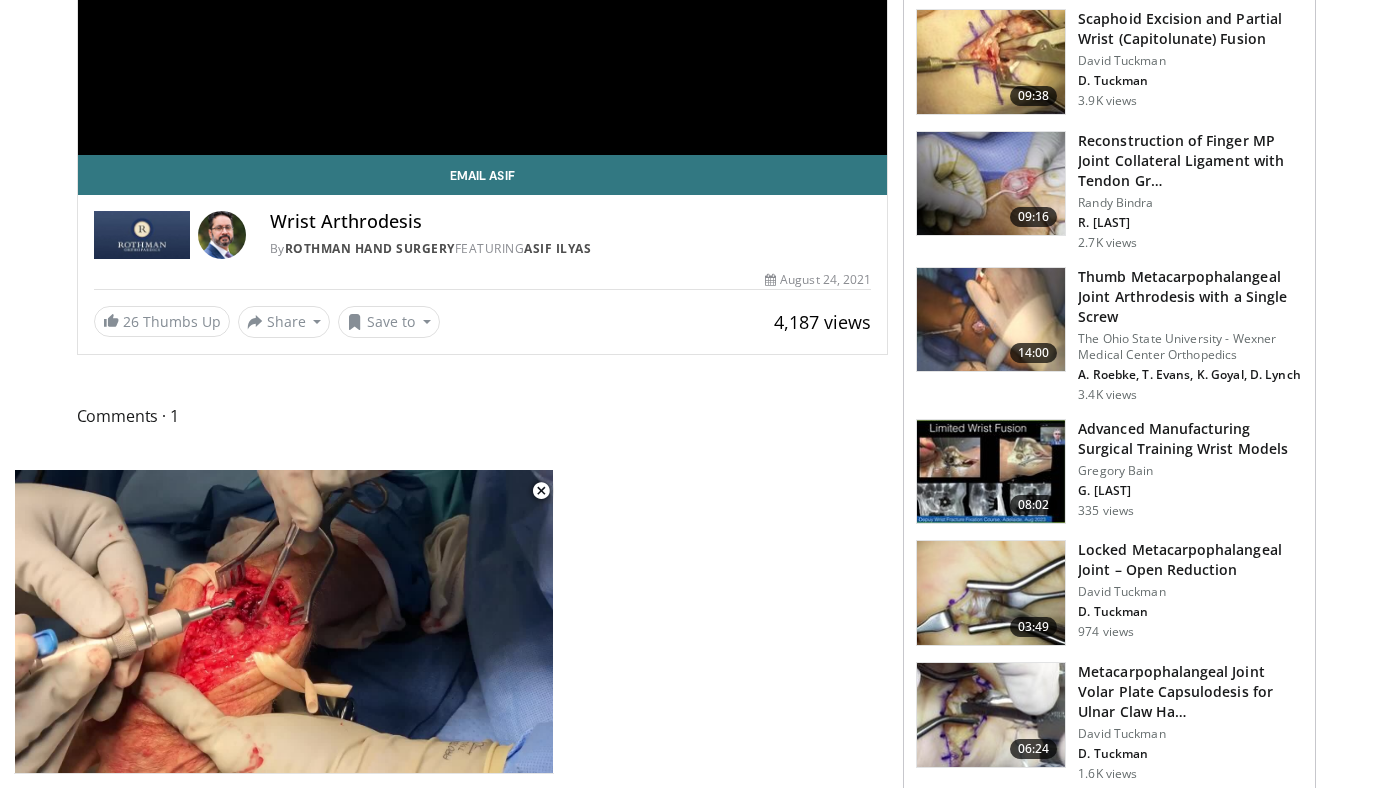 scroll, scrollTop: 460, scrollLeft: 0, axis: vertical 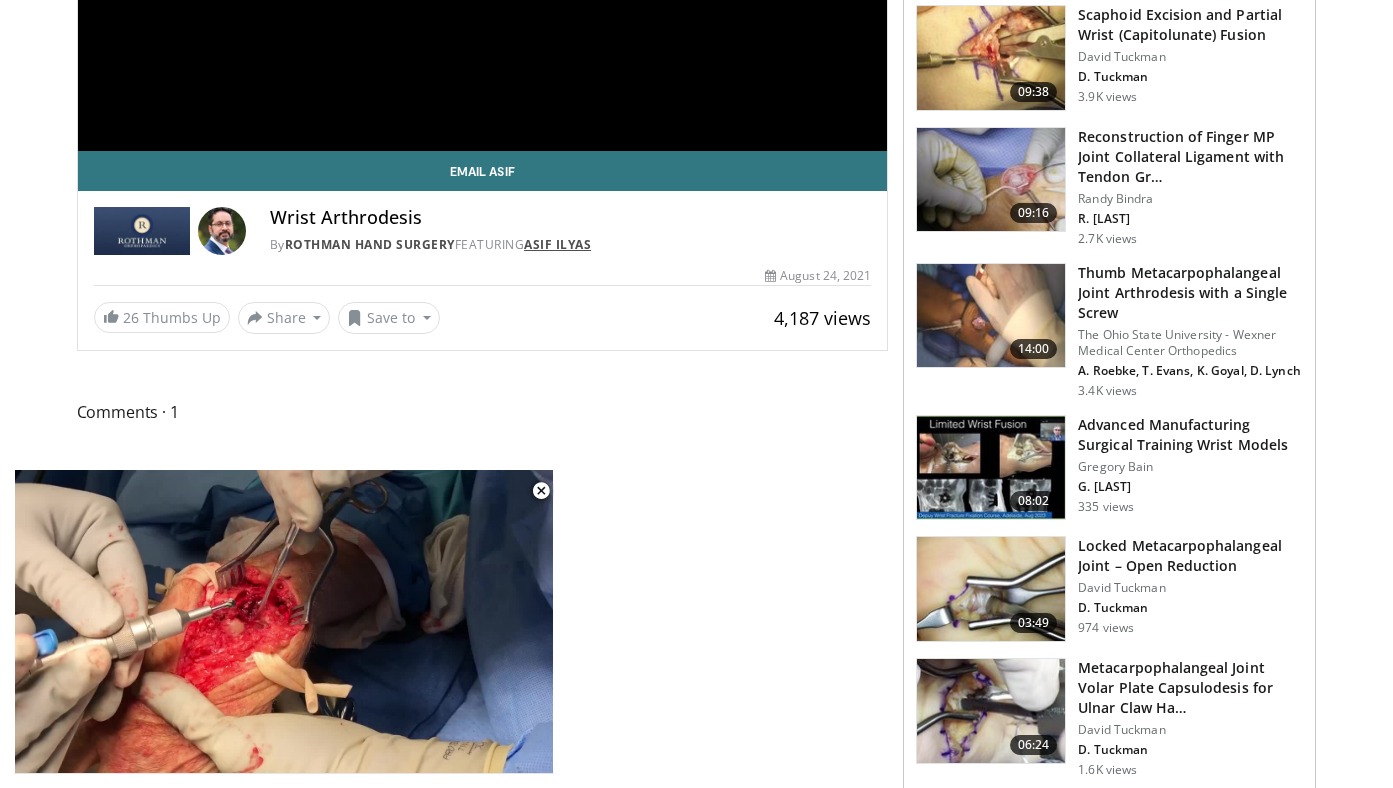 click on "Asif Ilyas" at bounding box center (557, 244) 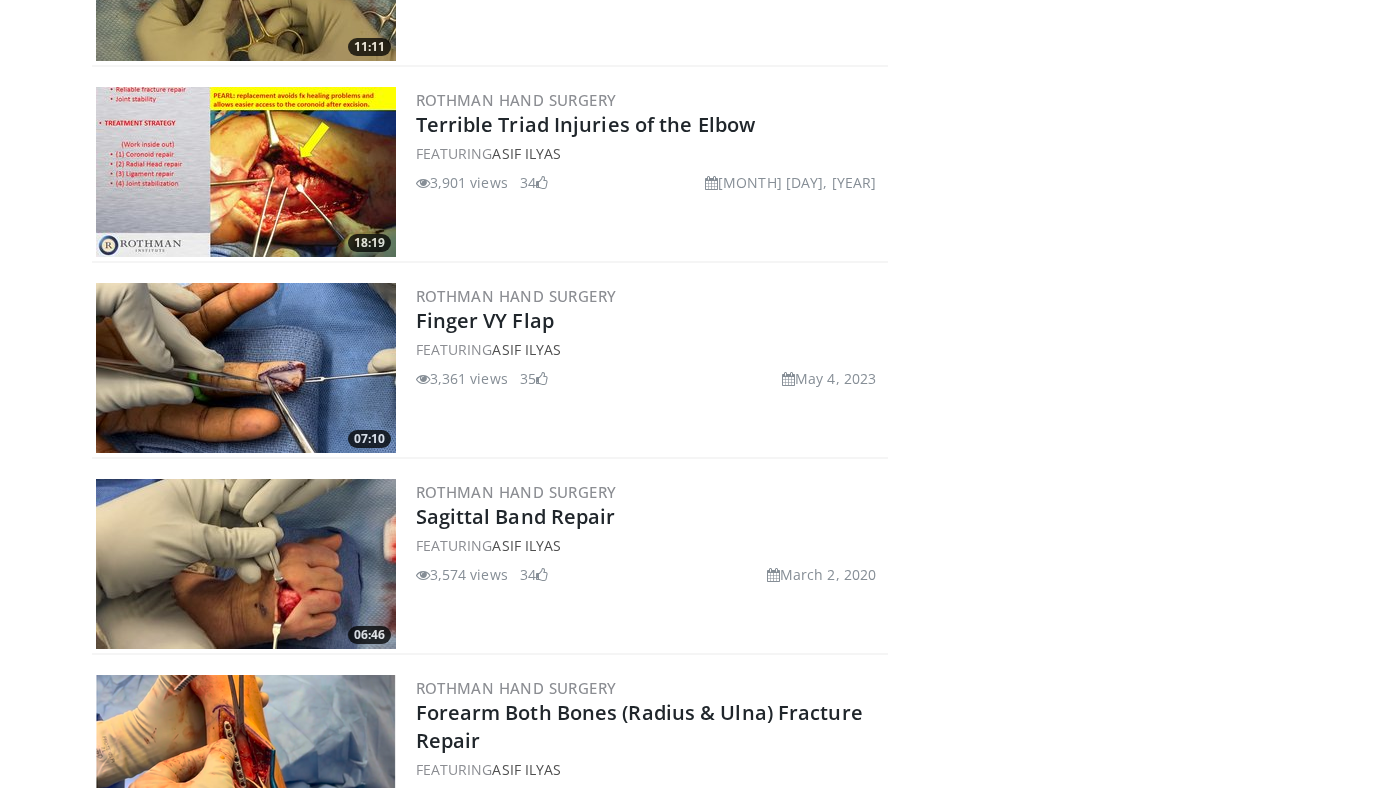 scroll, scrollTop: 6459, scrollLeft: 0, axis: vertical 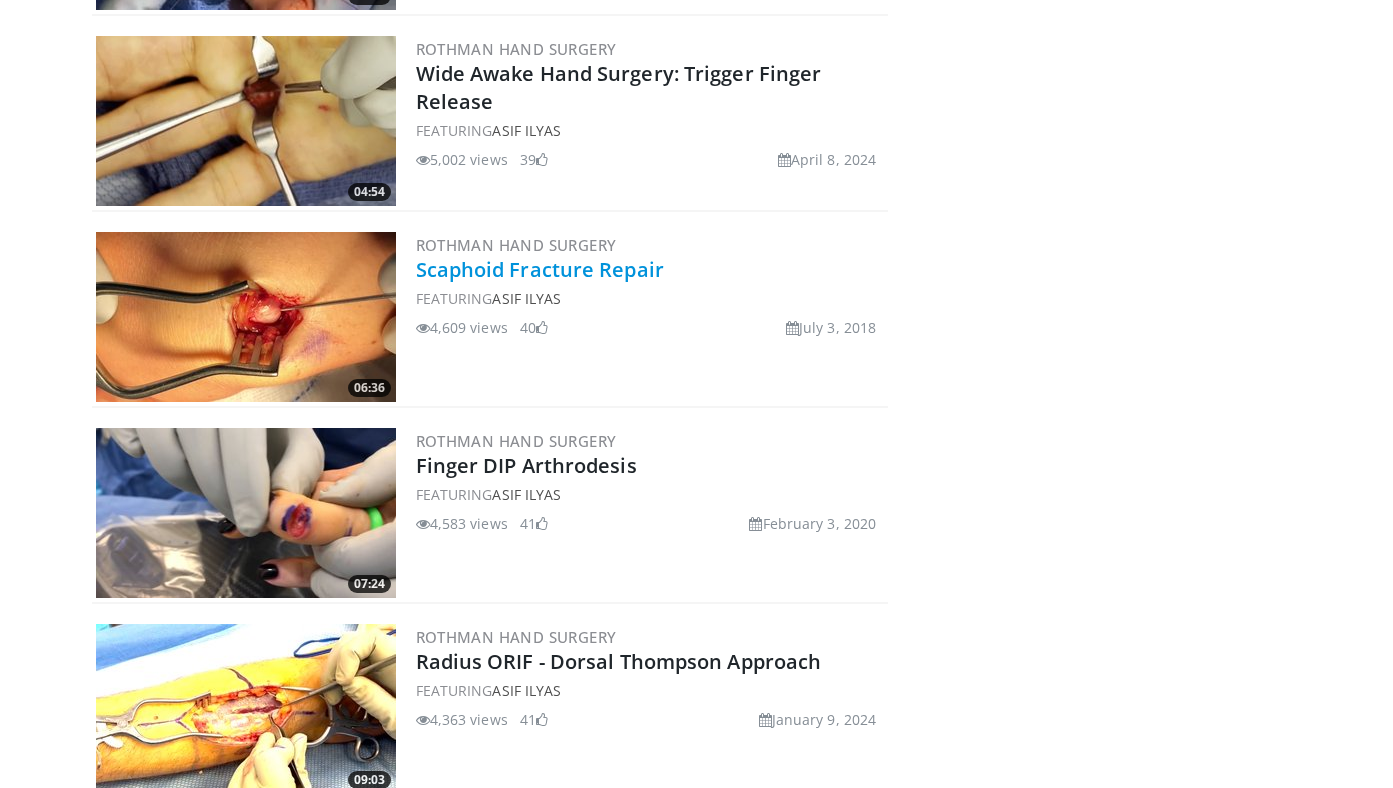 click on "Scaphoid Fracture Repair" at bounding box center [540, 269] 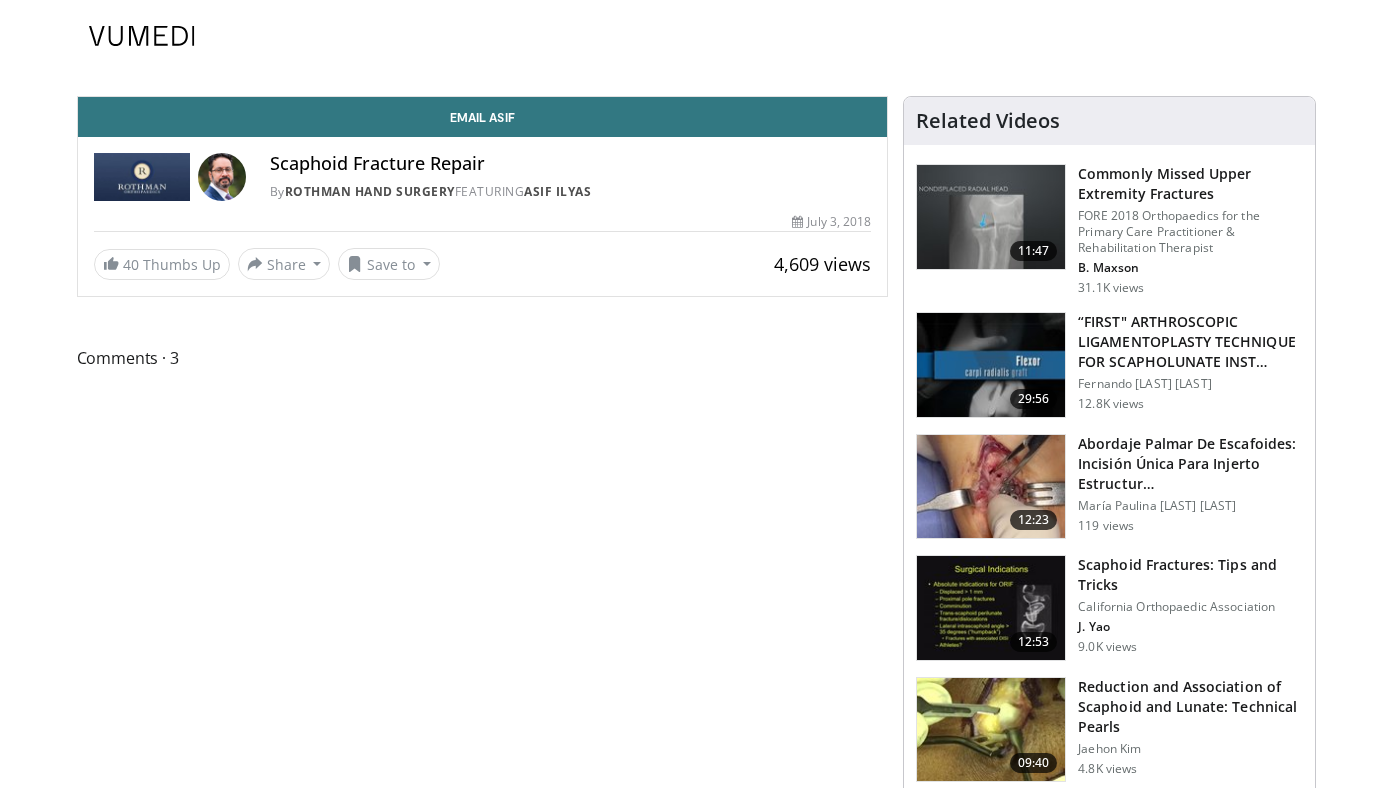 scroll, scrollTop: 0, scrollLeft: 0, axis: both 